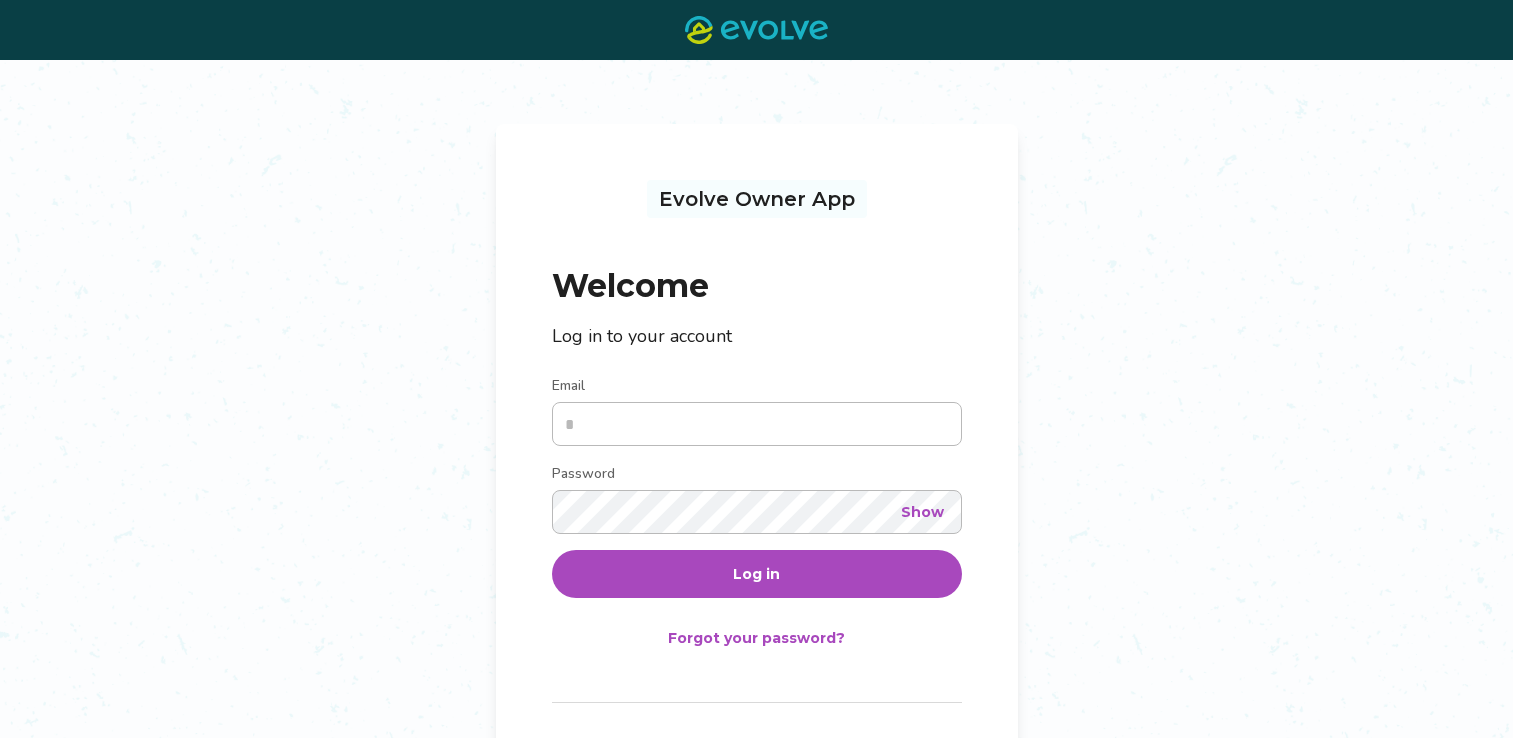 scroll, scrollTop: 0, scrollLeft: 0, axis: both 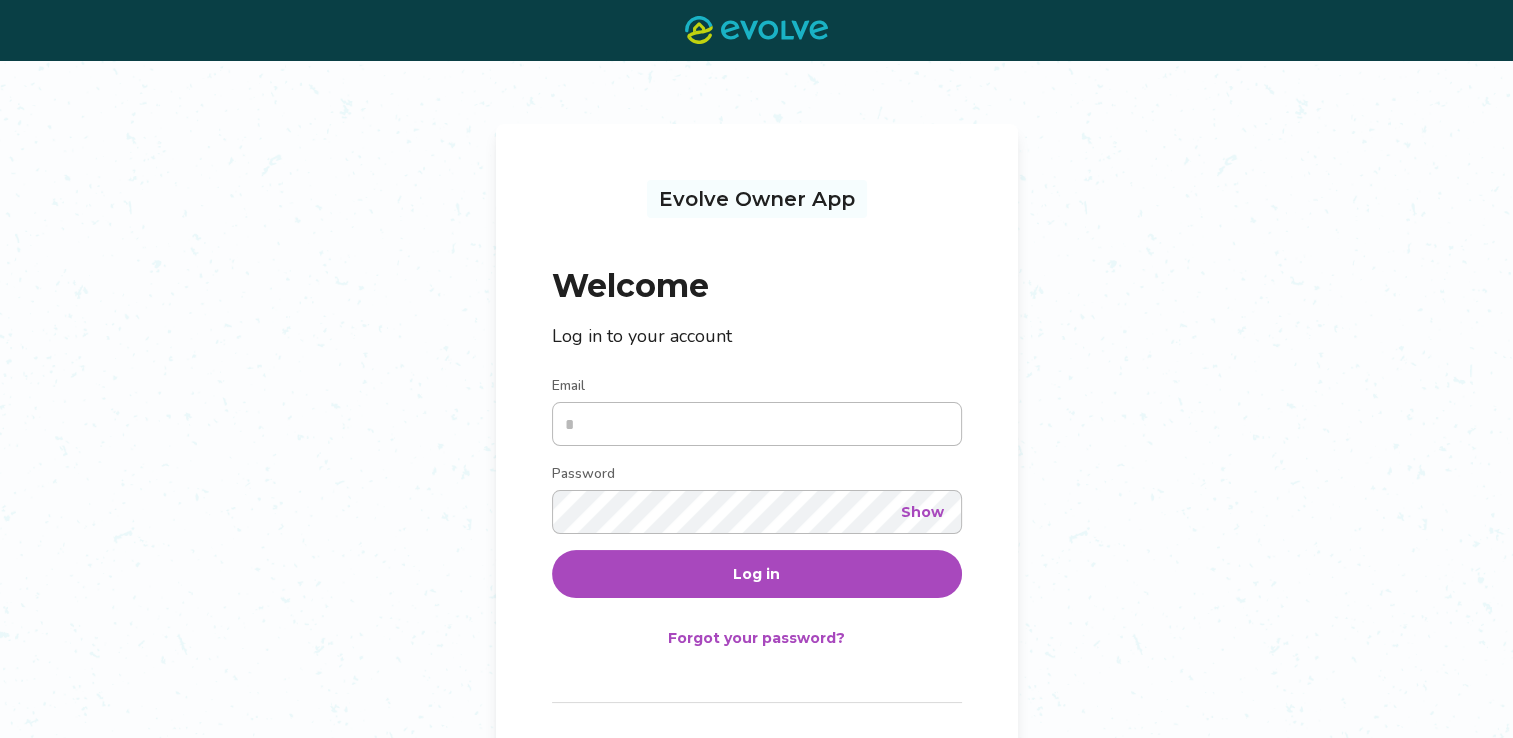 click on "Email" at bounding box center [757, 424] 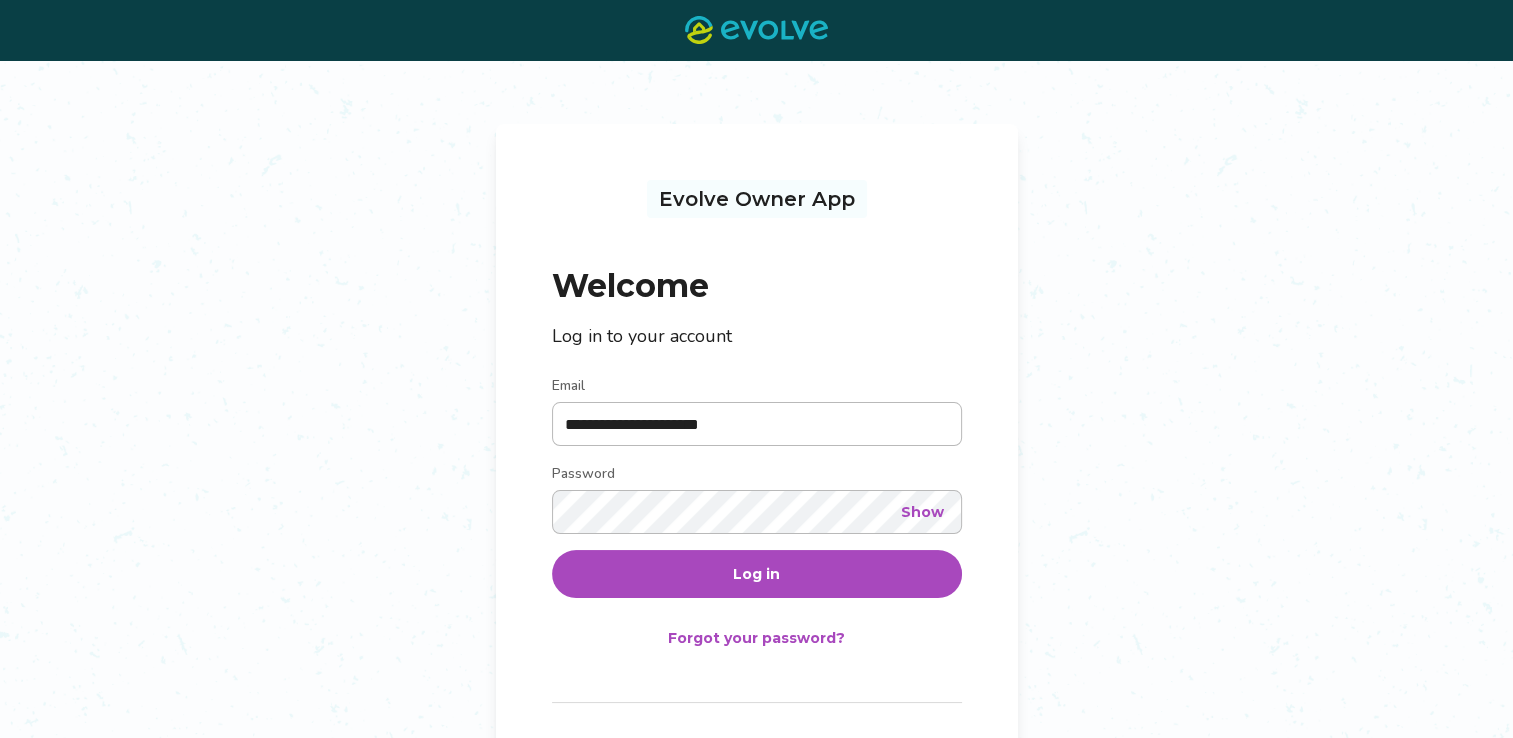 click on "Log in" at bounding box center (756, 574) 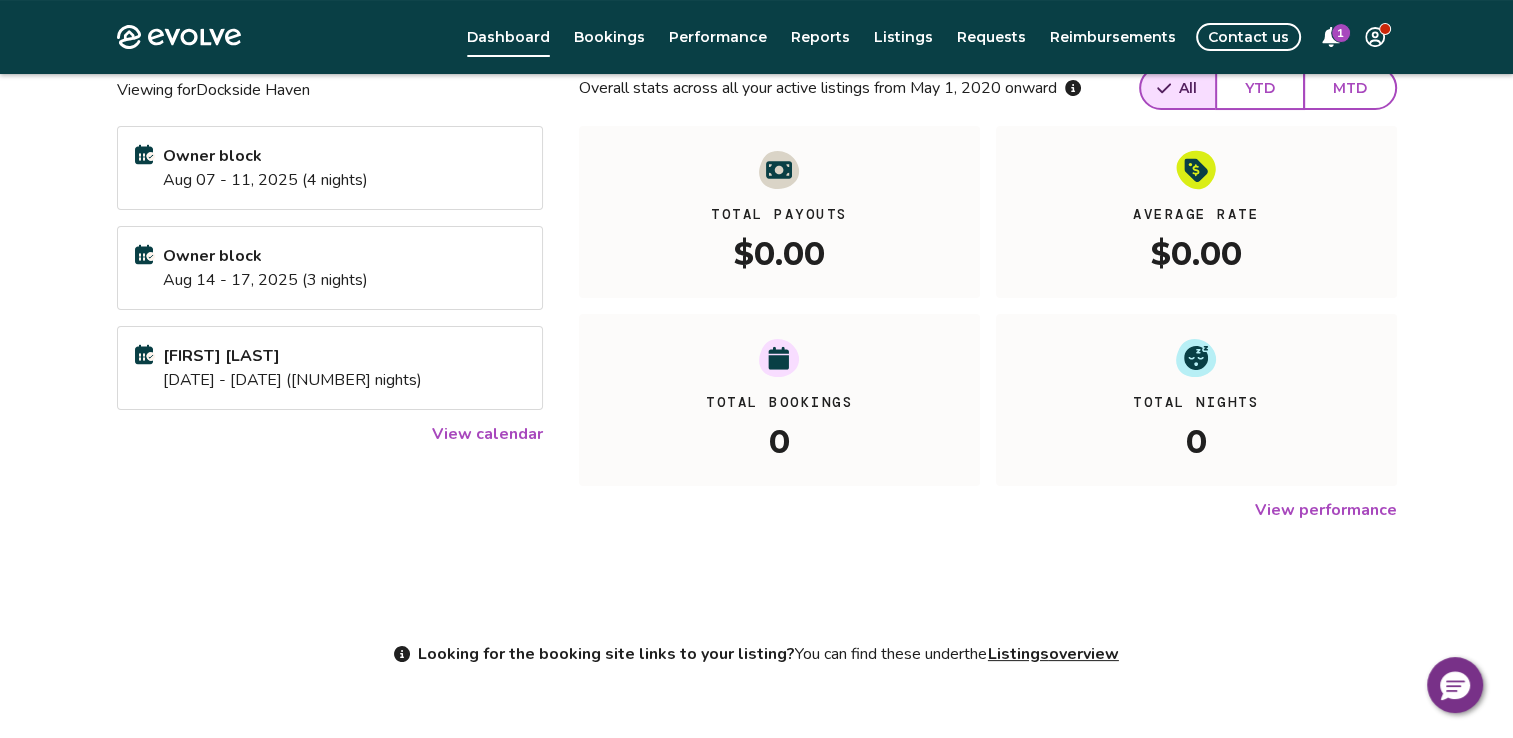 scroll, scrollTop: 308, scrollLeft: 0, axis: vertical 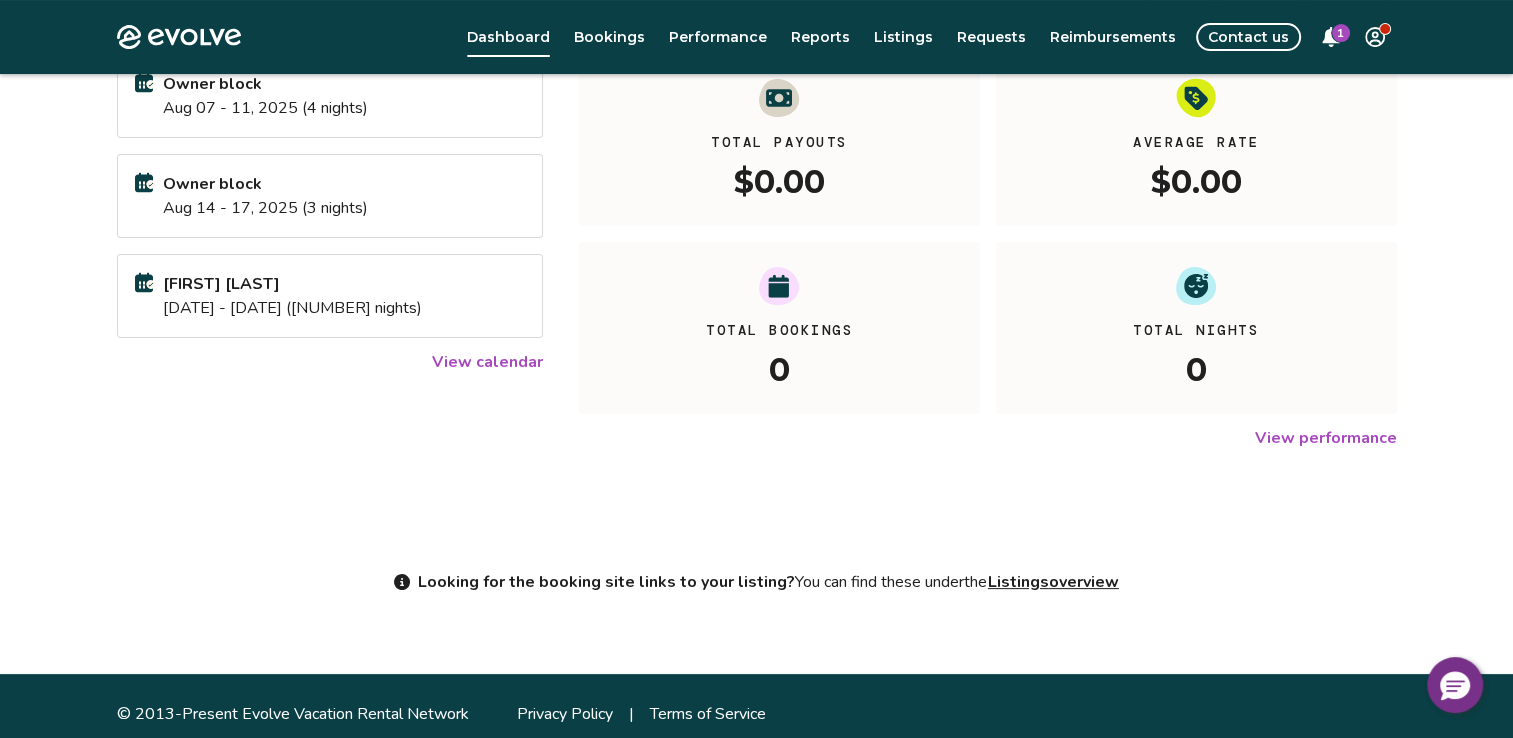 click on "Listings  overview" at bounding box center (1053, 582) 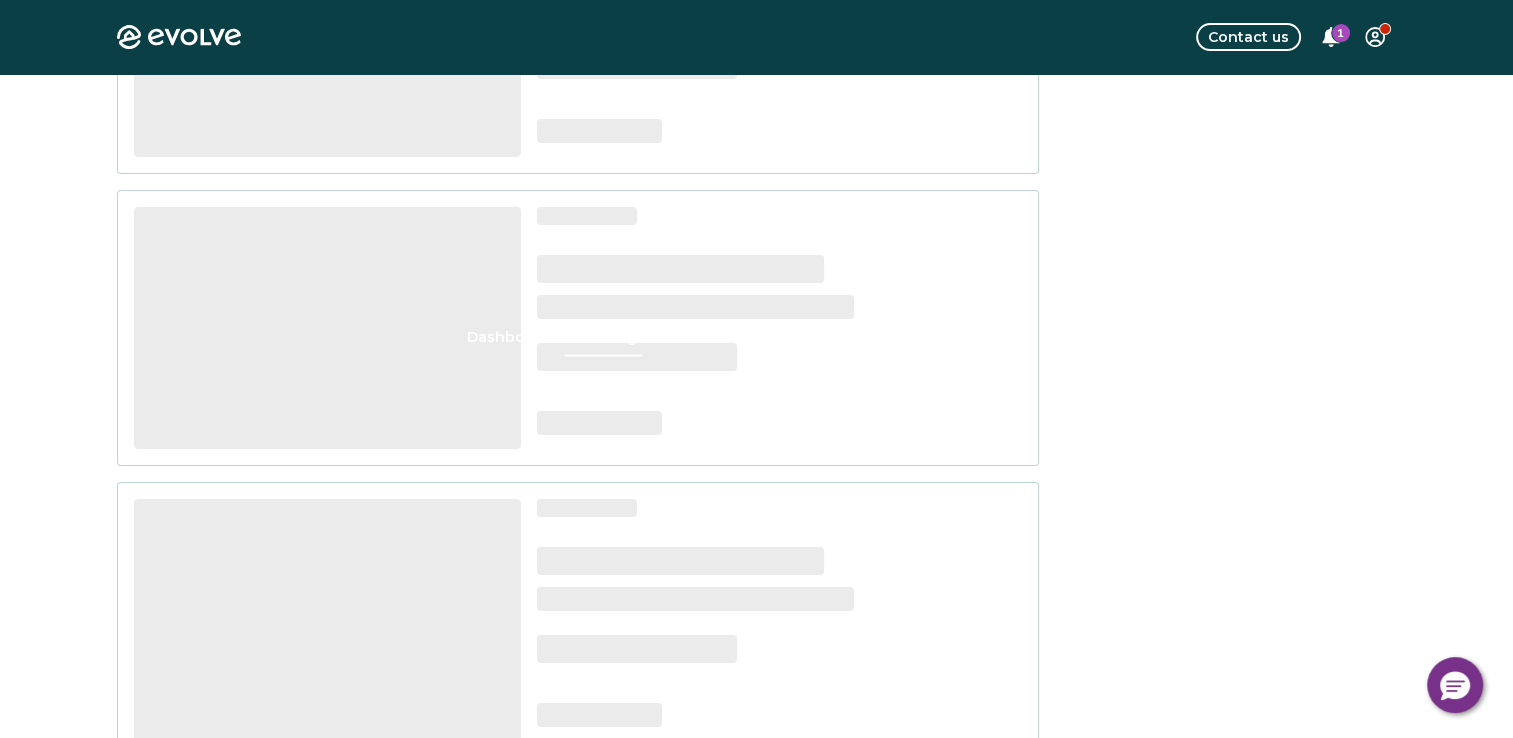 scroll, scrollTop: 0, scrollLeft: 0, axis: both 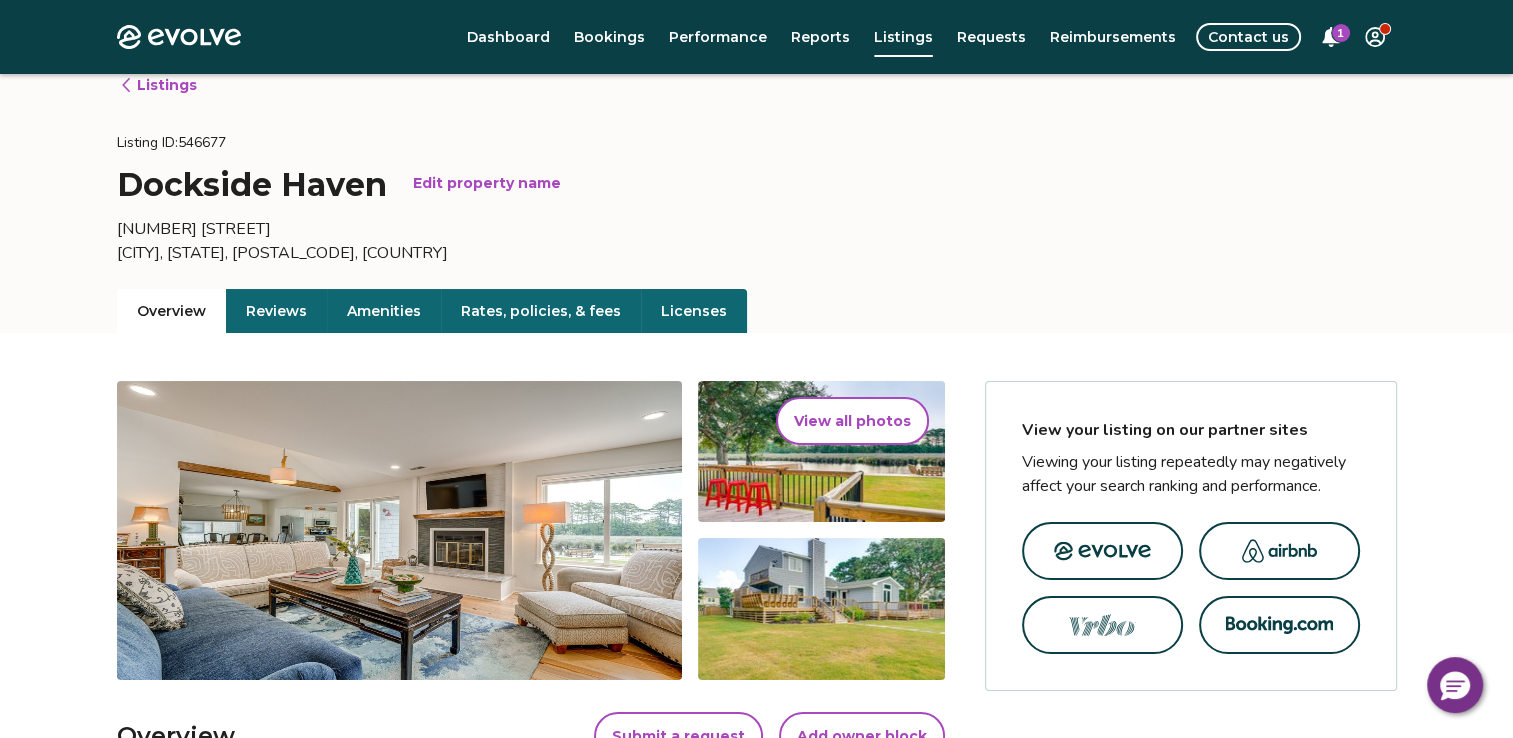 click at bounding box center (1279, 551) 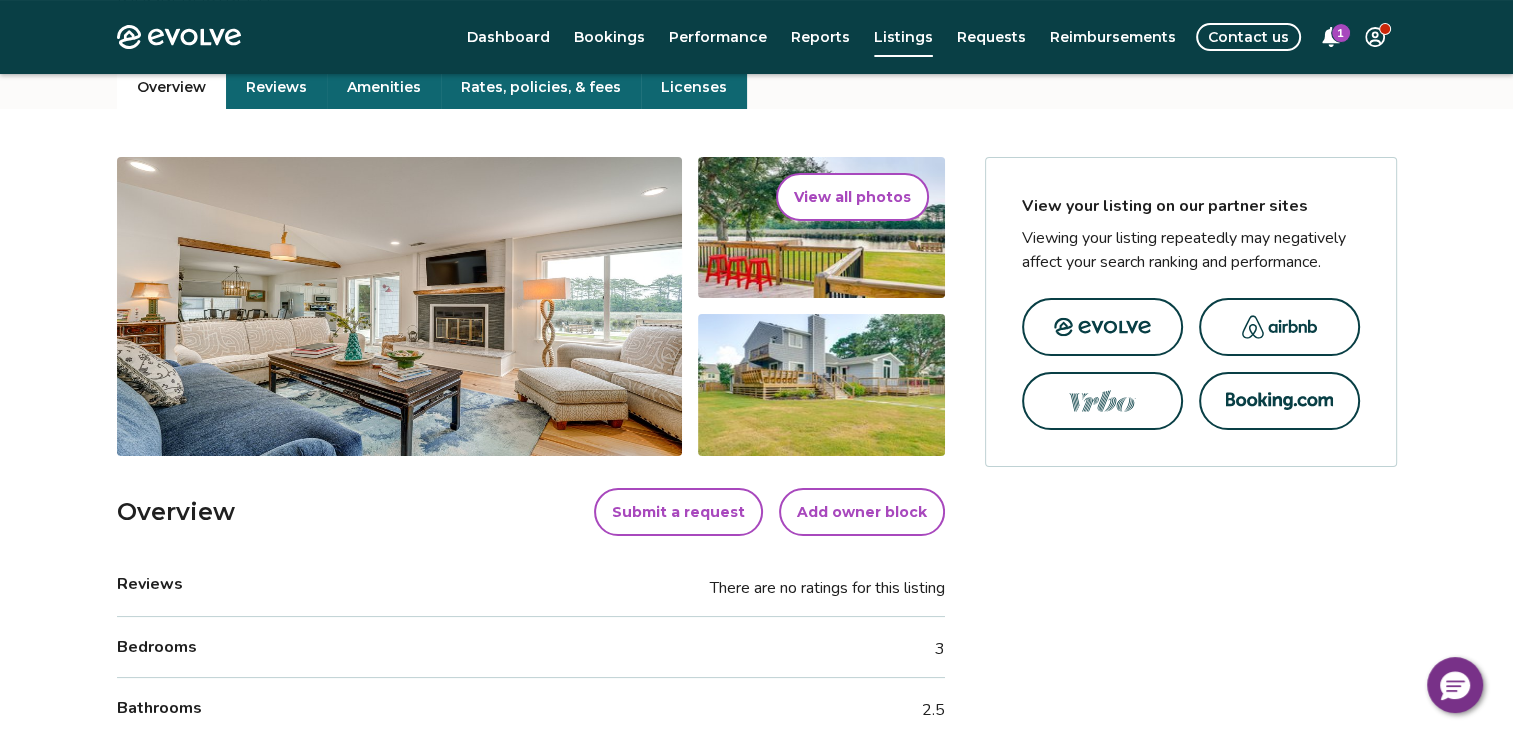 scroll, scrollTop: 233, scrollLeft: 0, axis: vertical 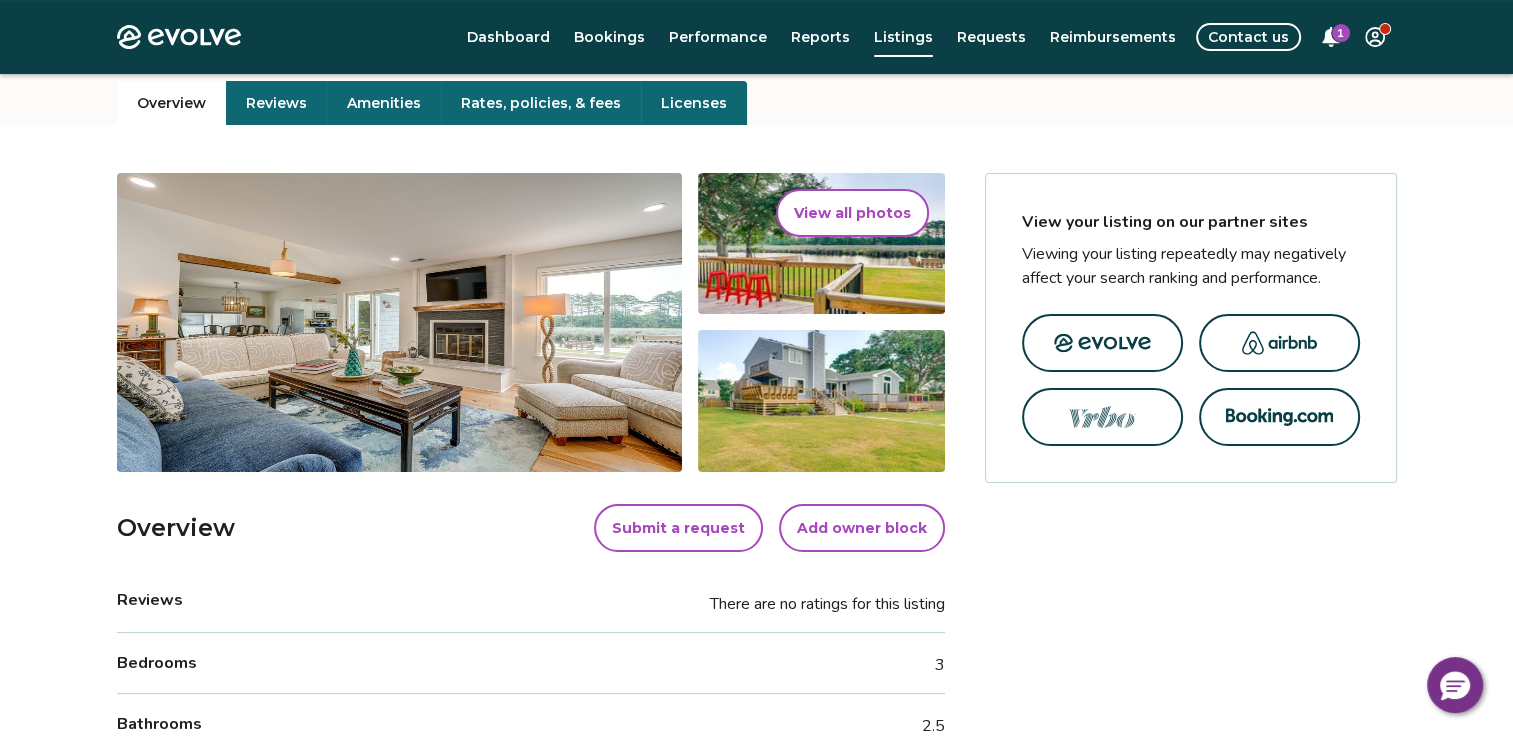click at bounding box center [1102, 417] 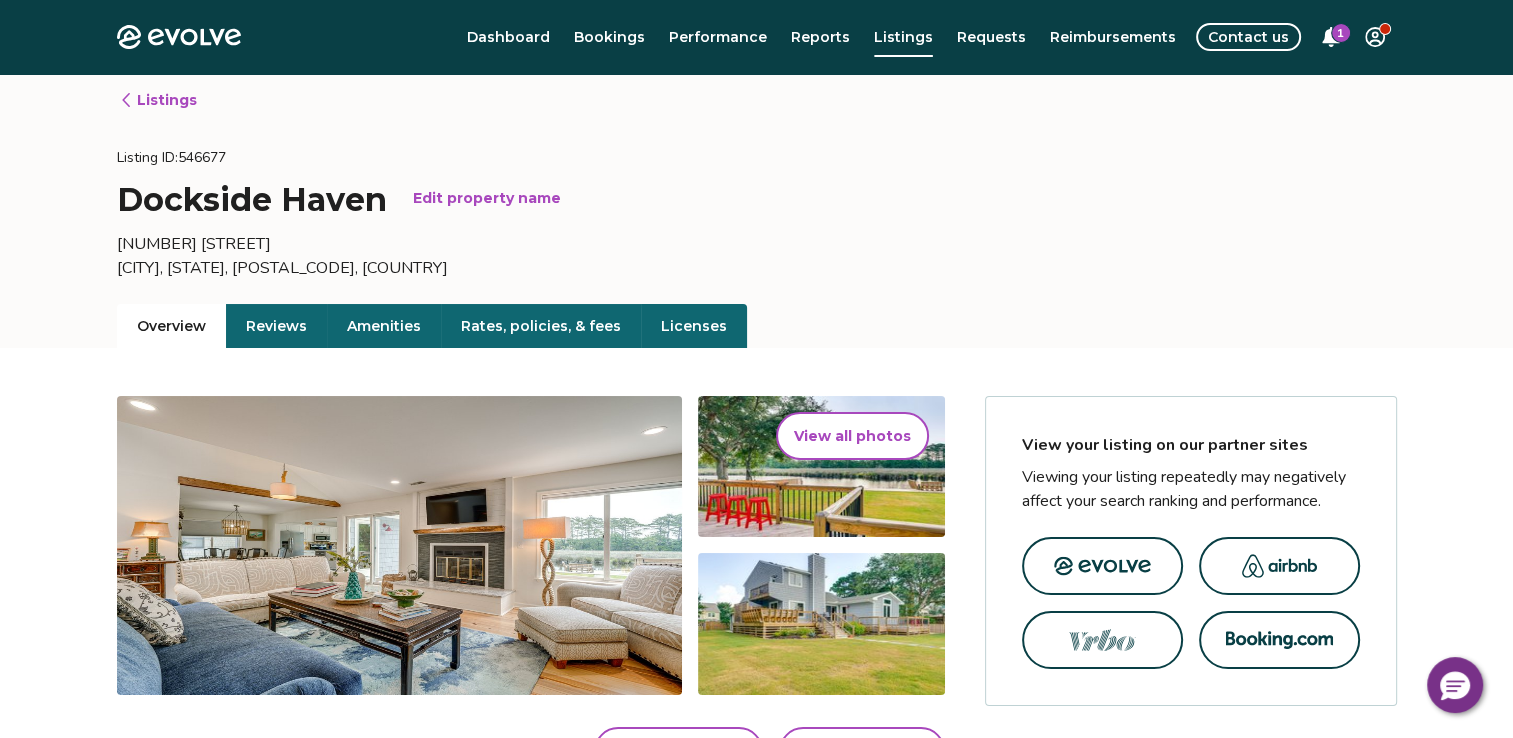 scroll, scrollTop: 0, scrollLeft: 0, axis: both 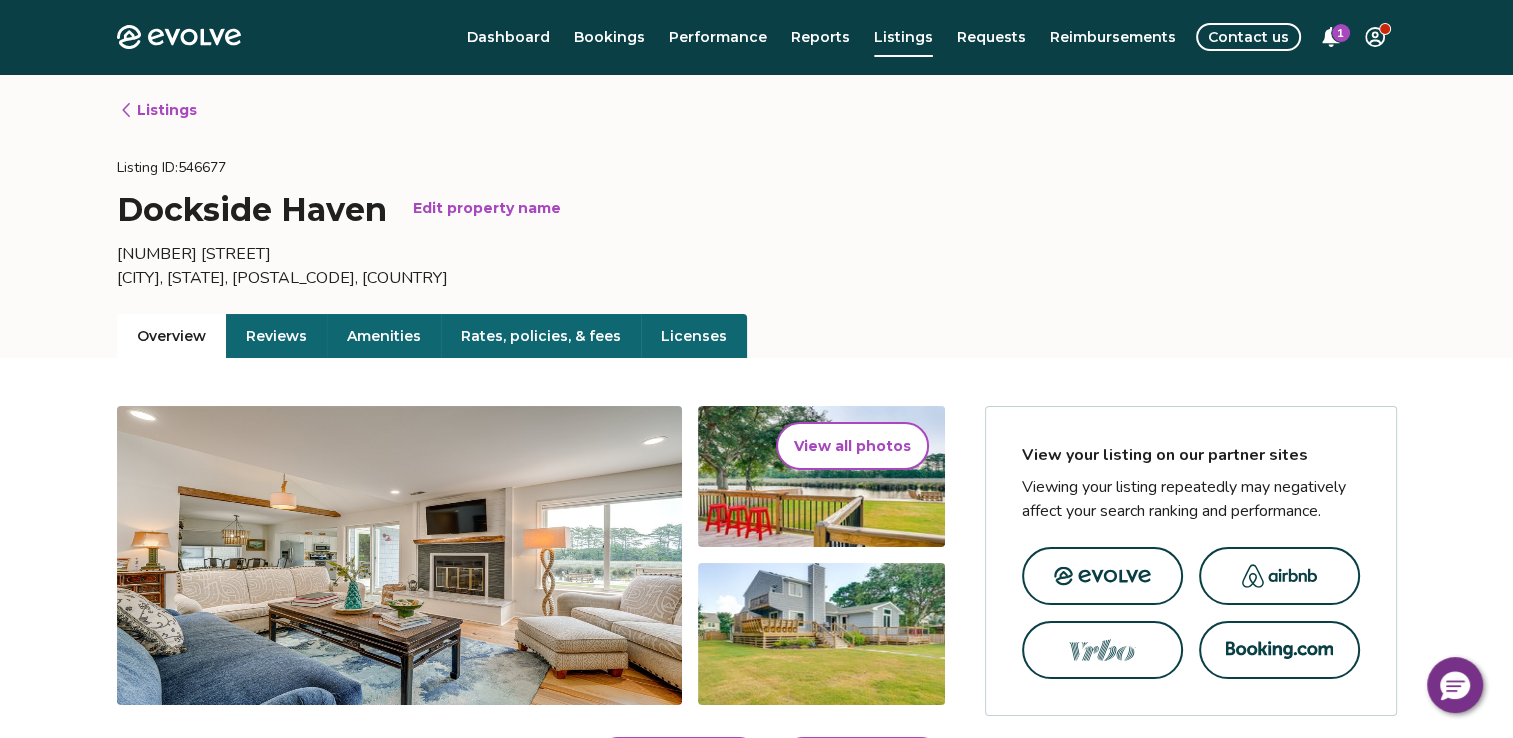 click on "Listings" at bounding box center (158, 110) 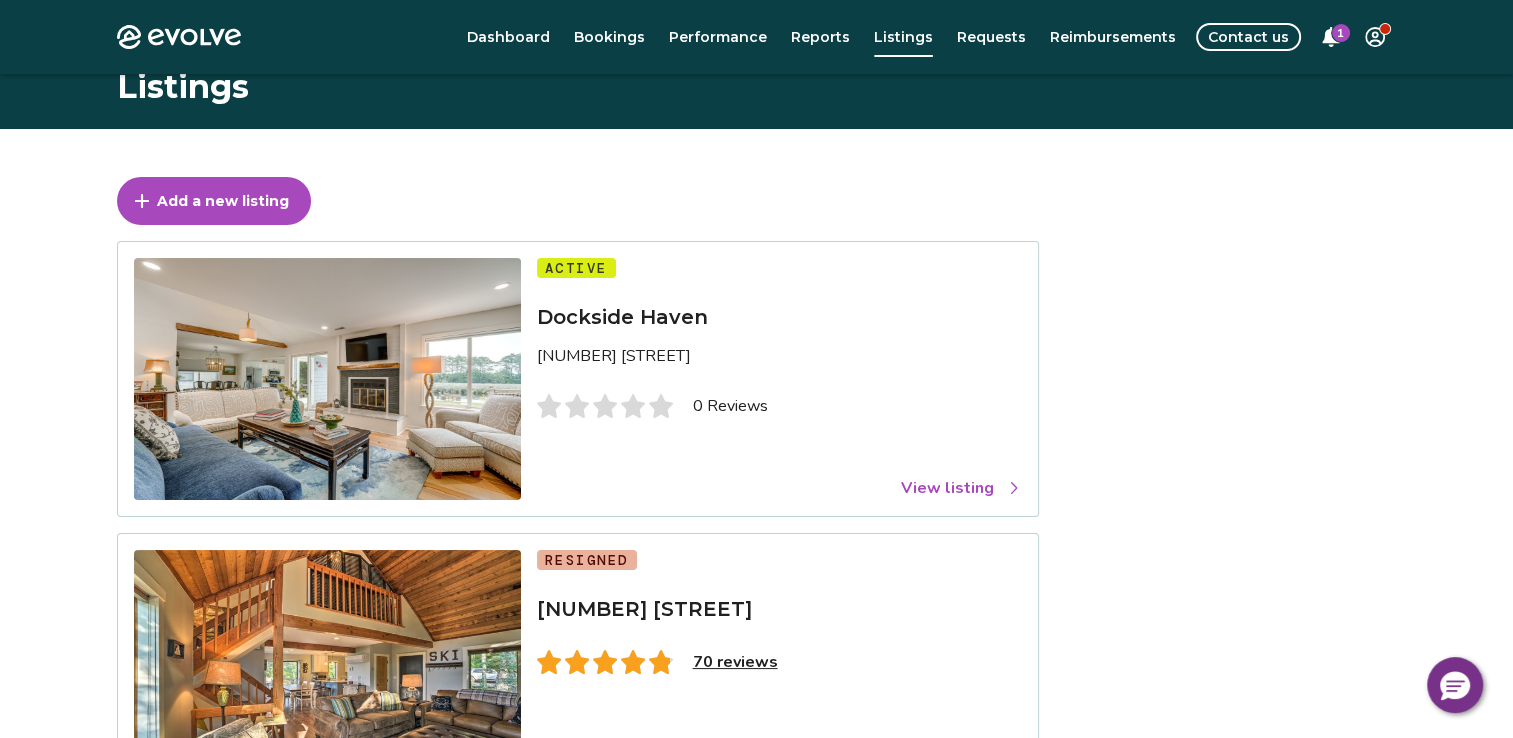 scroll, scrollTop: 7, scrollLeft: 0, axis: vertical 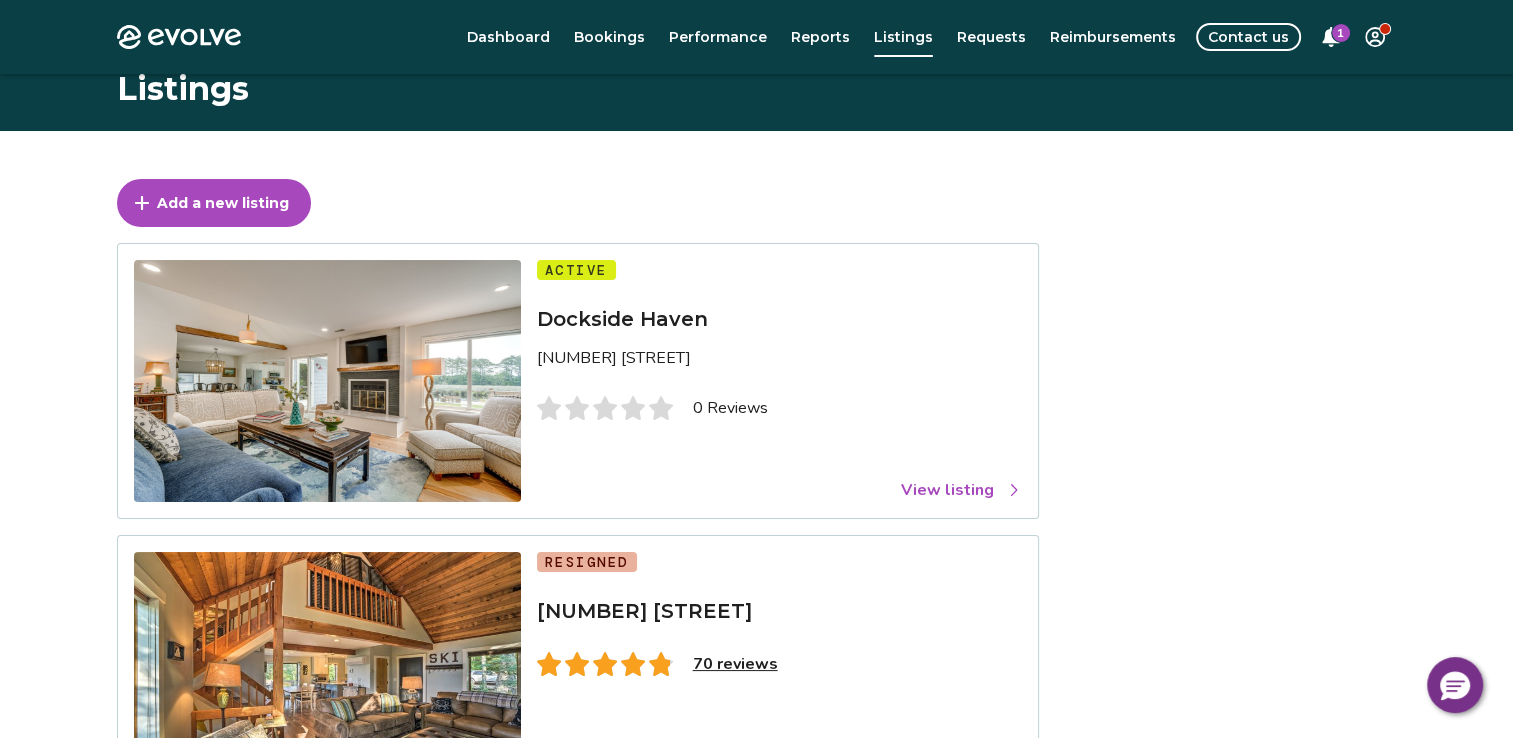 click on "View listing" at bounding box center [961, 490] 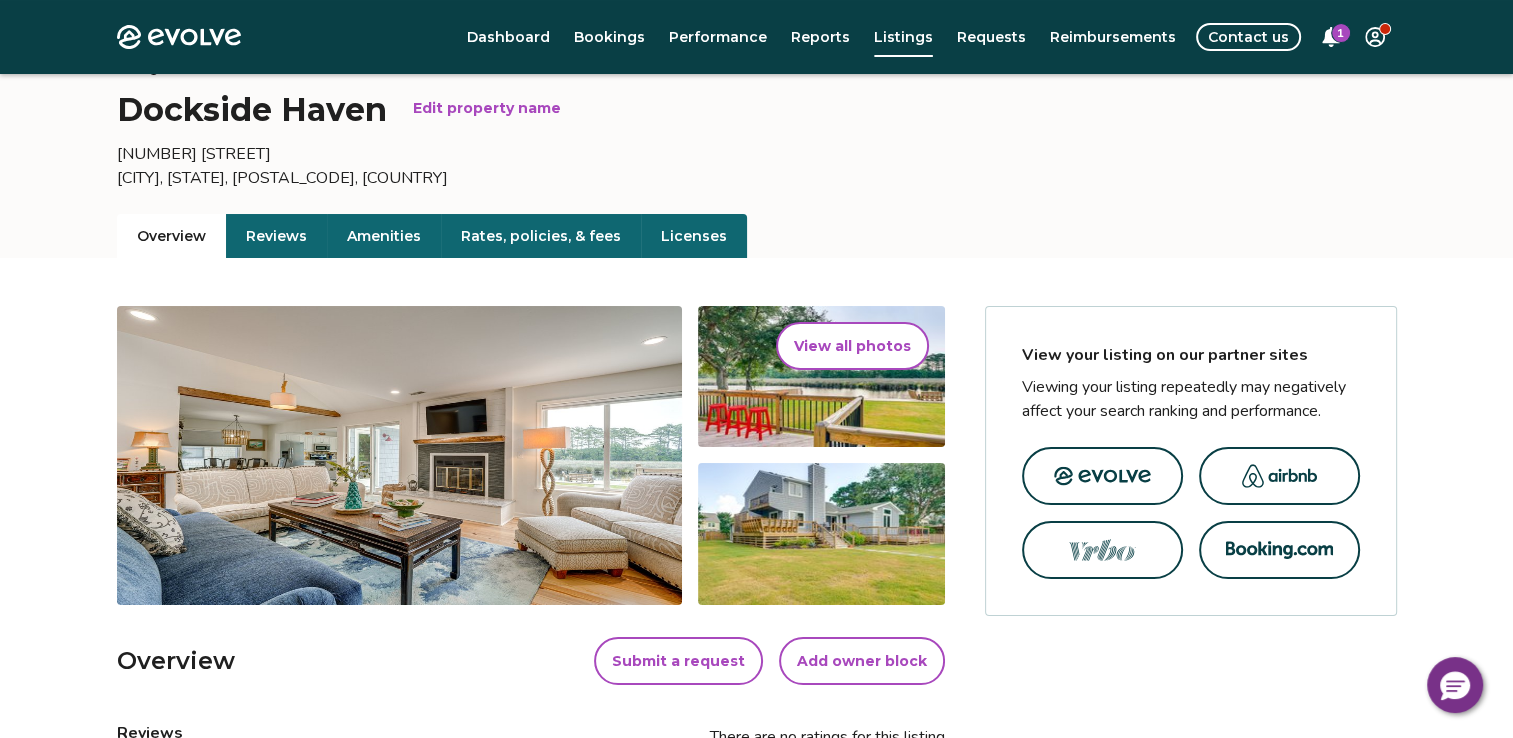 scroll, scrollTop: 104, scrollLeft: 0, axis: vertical 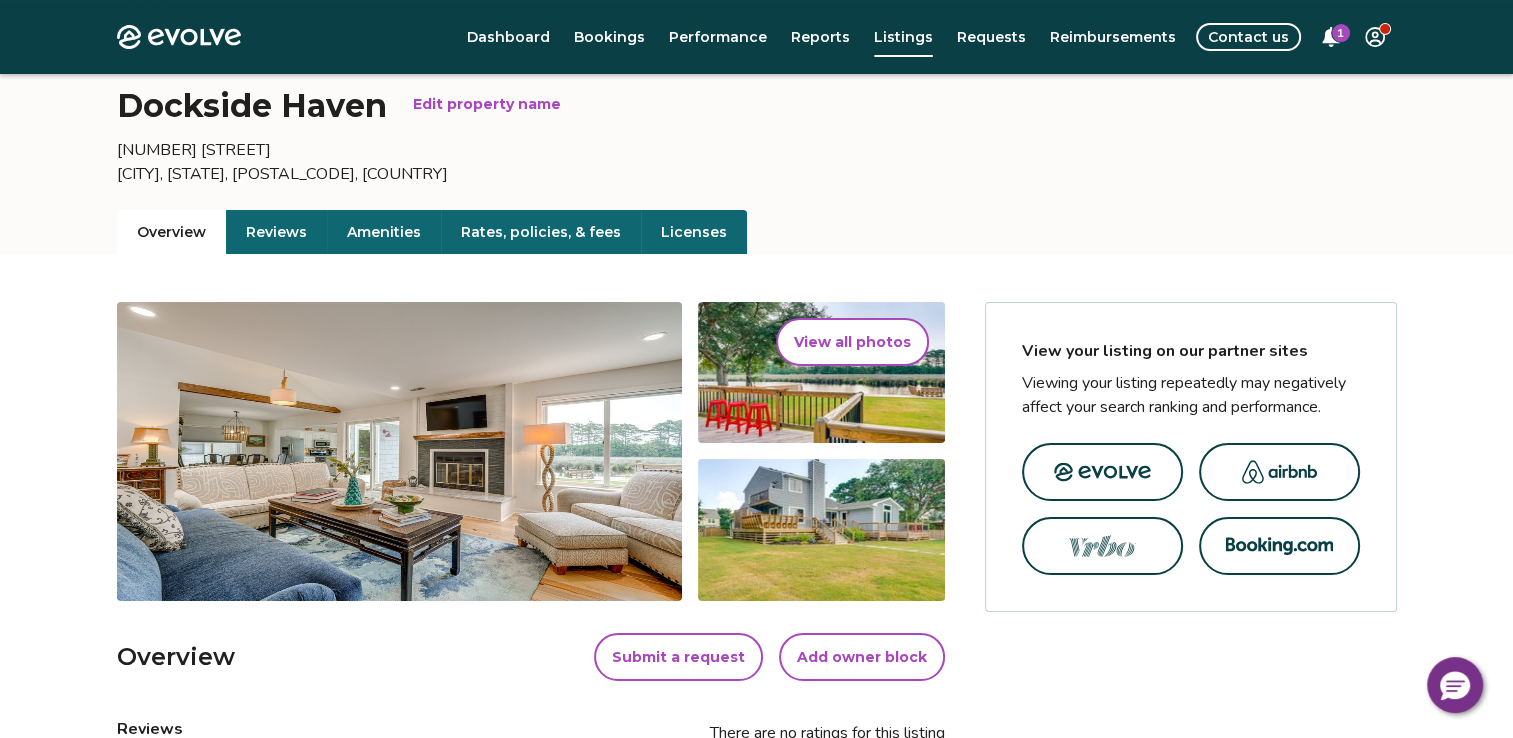 click on "Reviews" at bounding box center [276, 232] 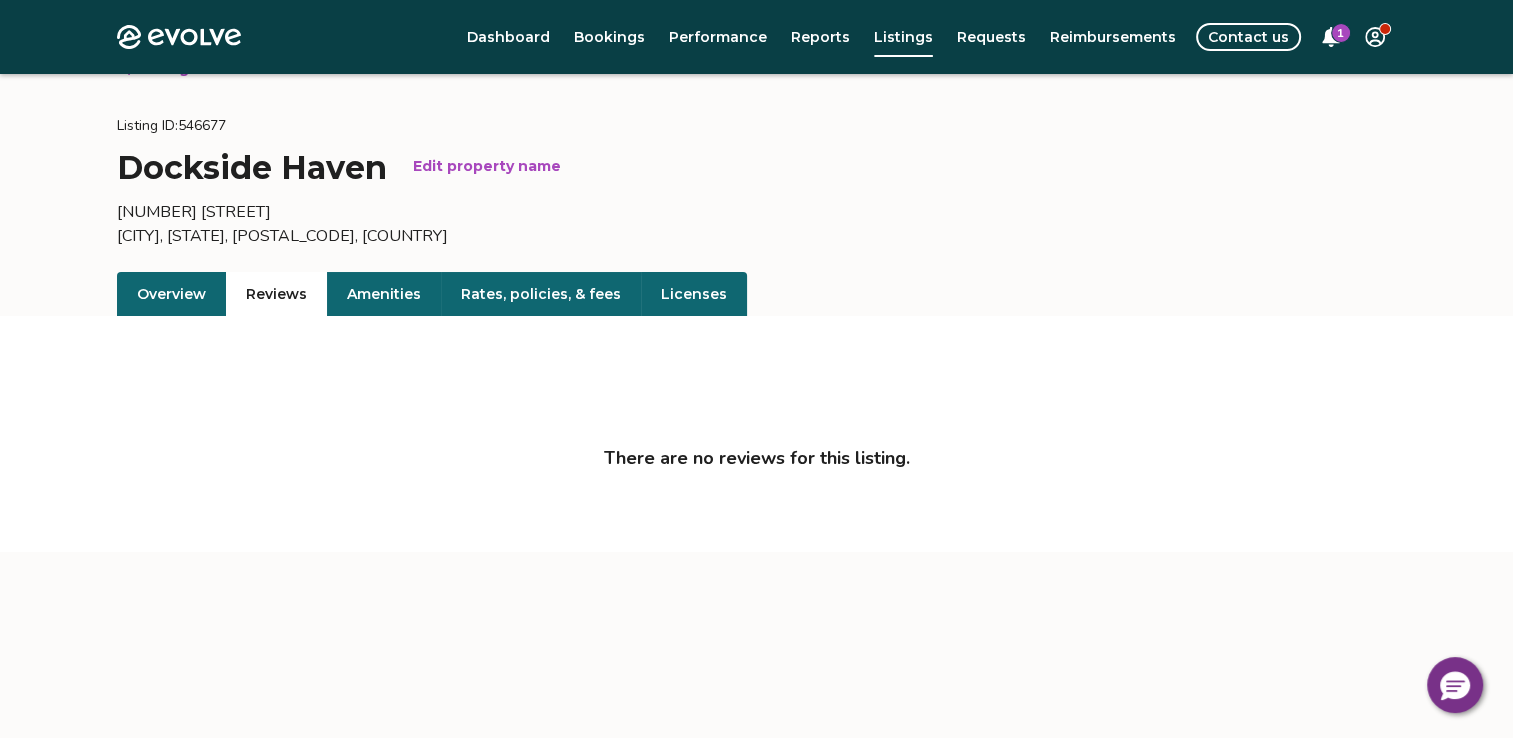 scroll, scrollTop: 0, scrollLeft: 0, axis: both 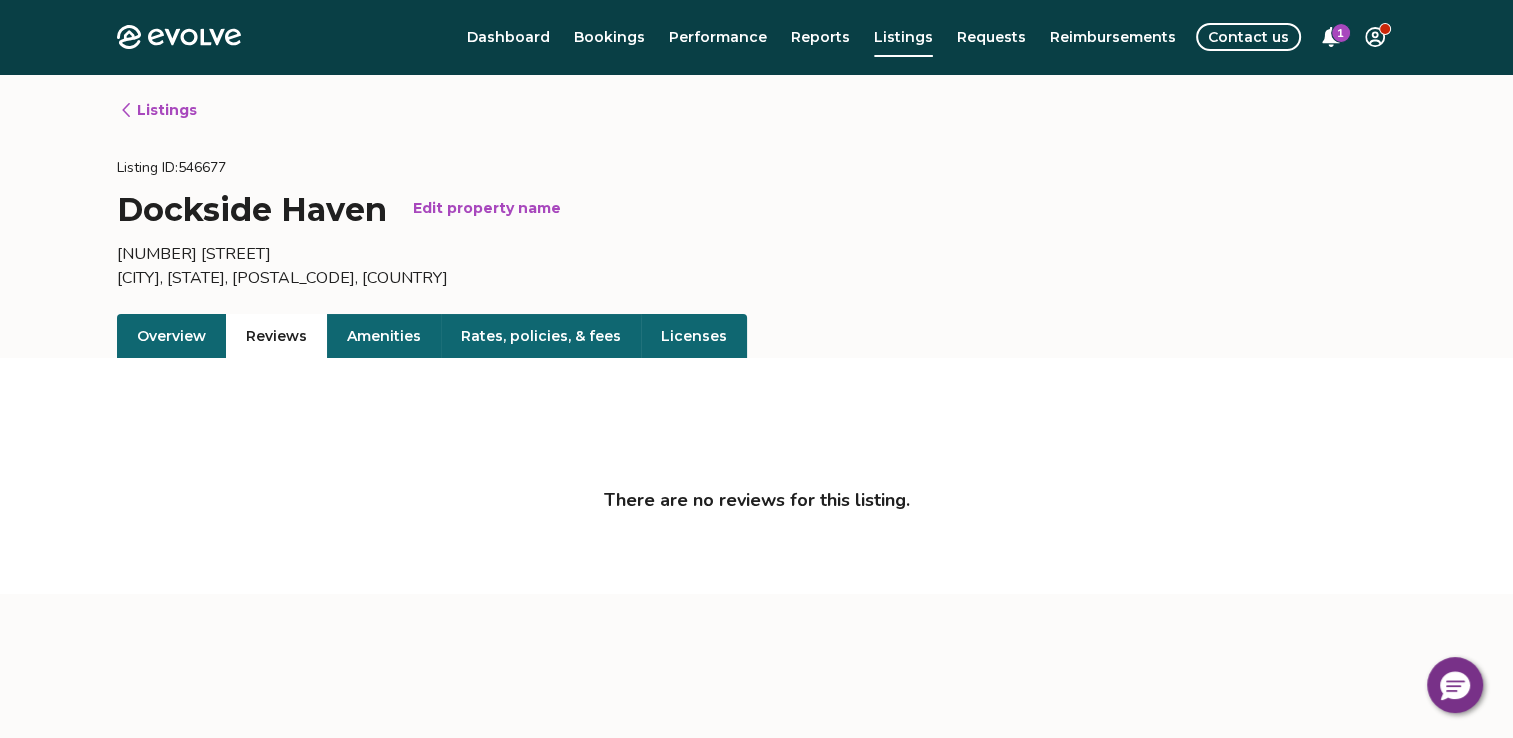 click on "Contact us" at bounding box center [1248, 37] 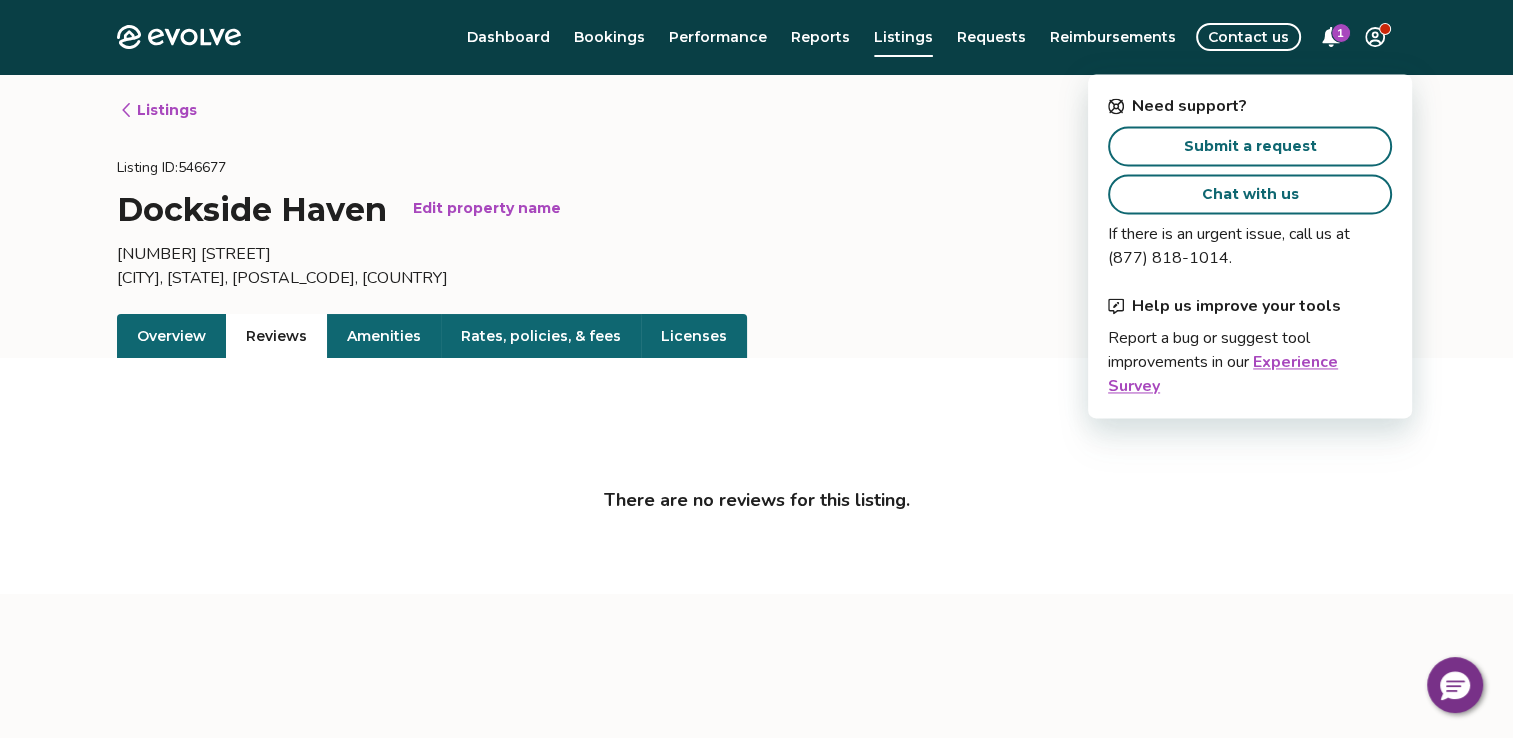 click on "Submit a request" at bounding box center [1250, 146] 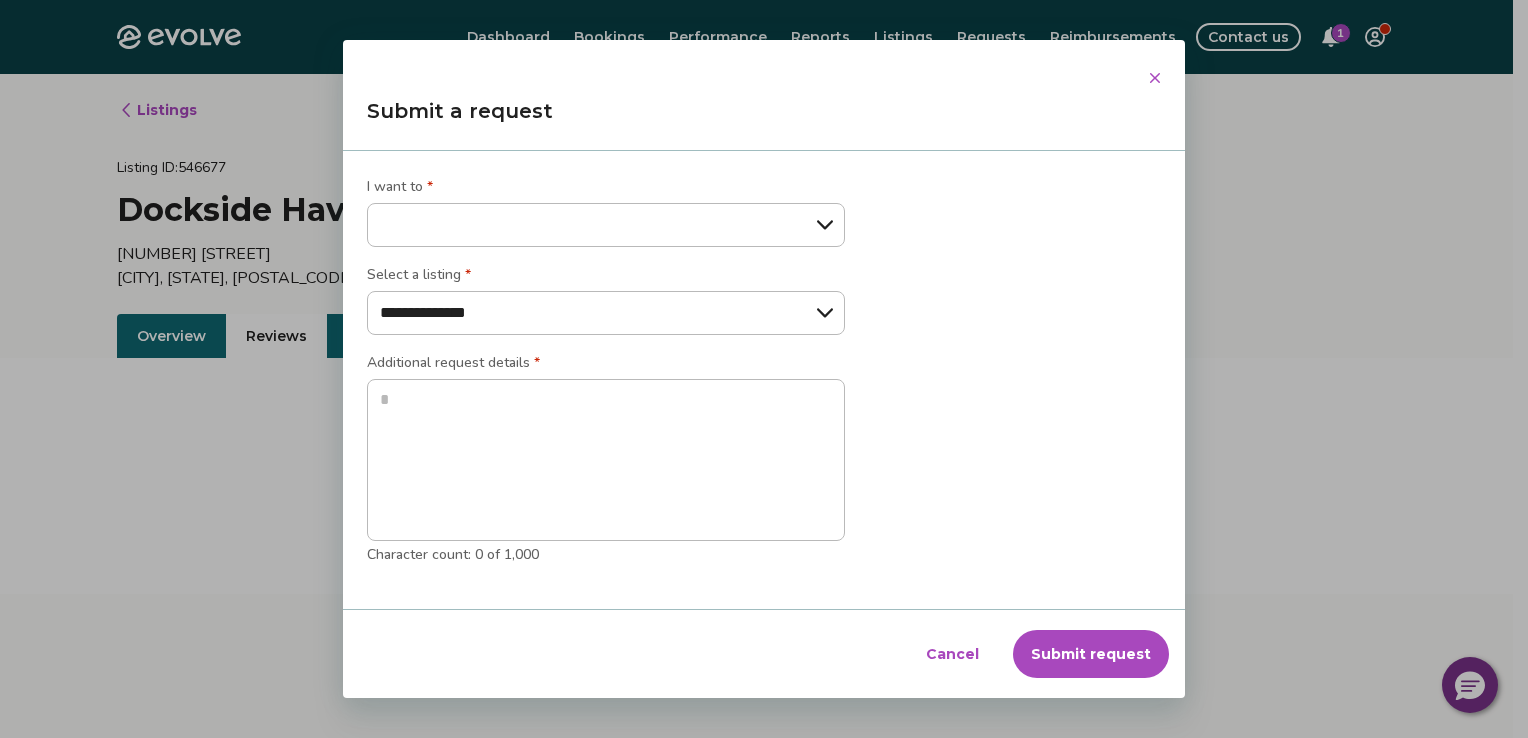 click on "**********" at bounding box center [606, 225] 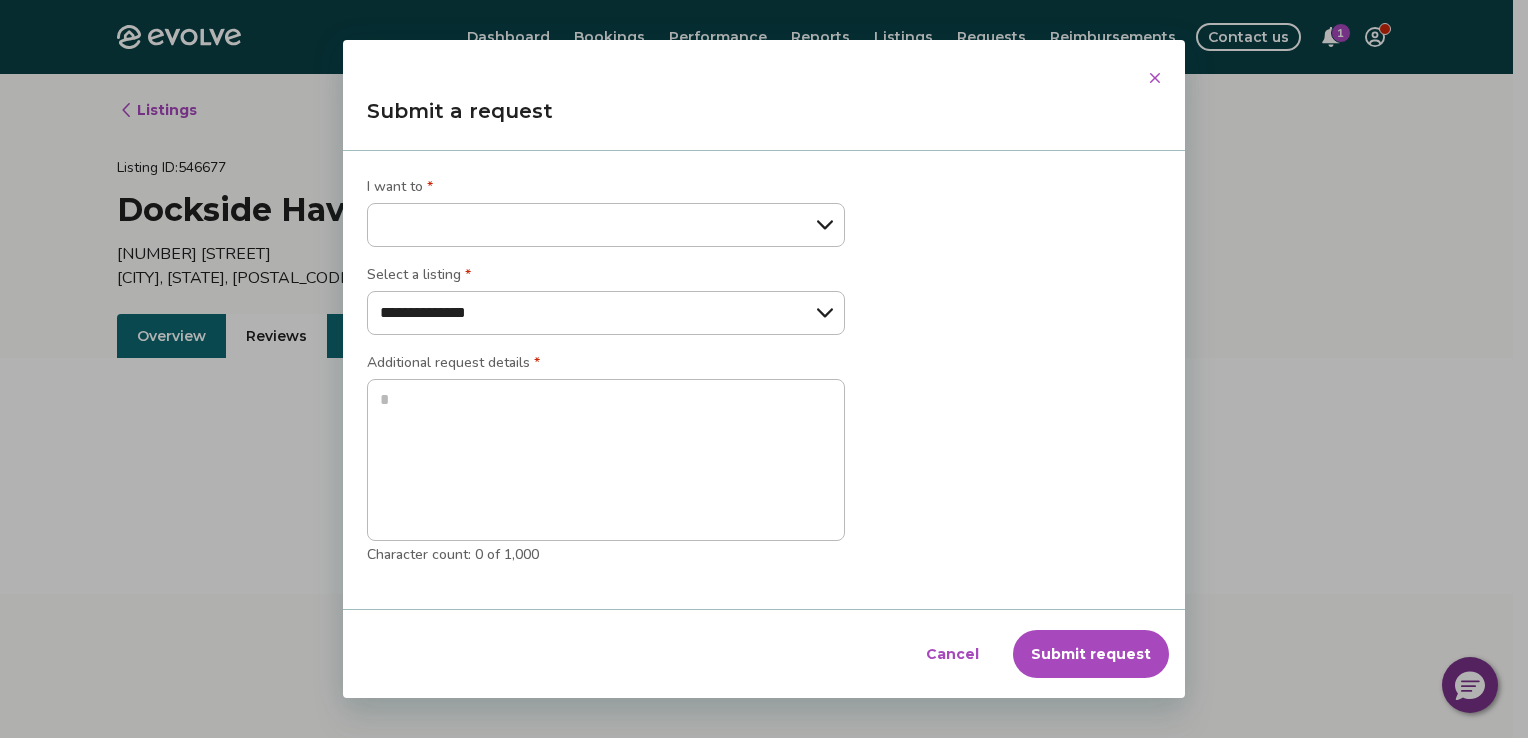 select on "**********" 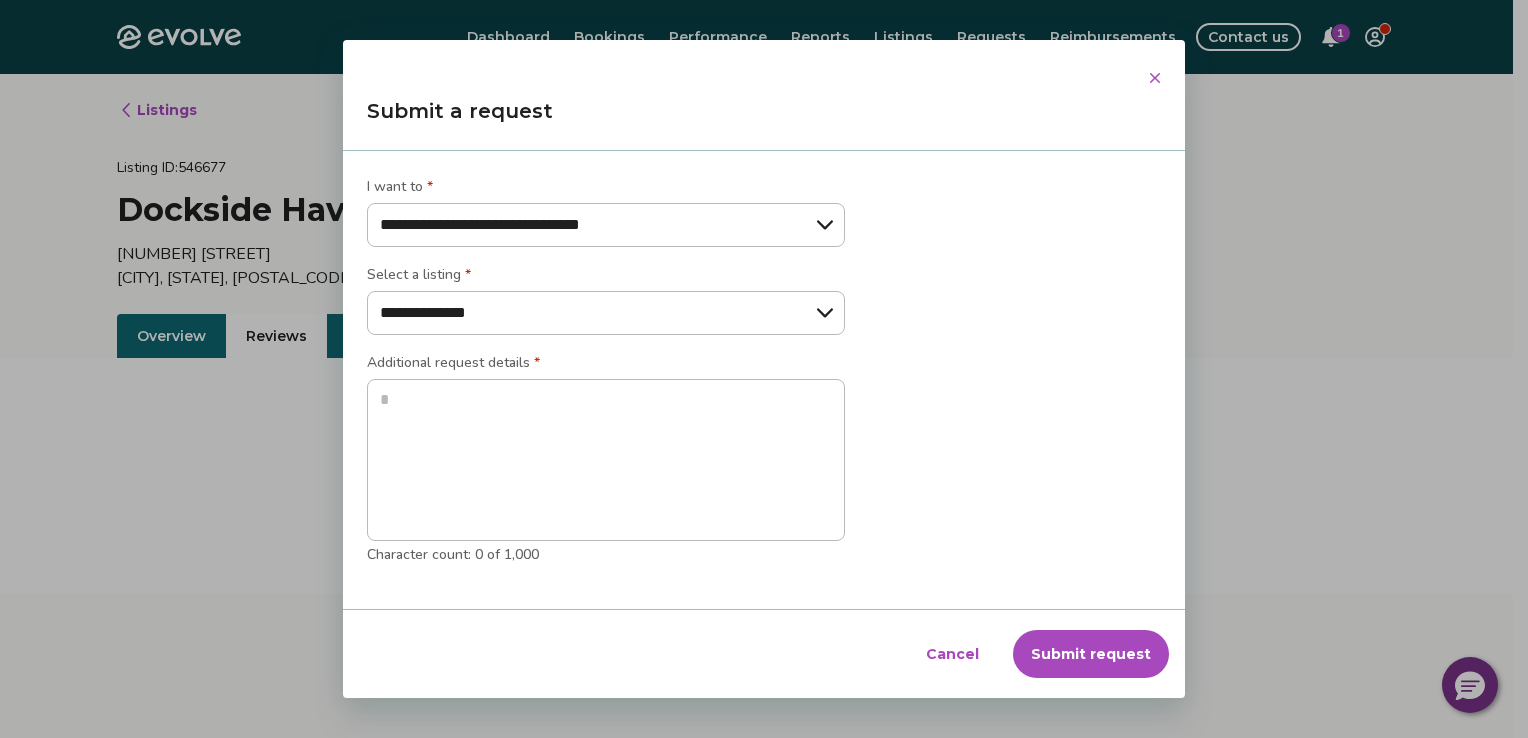 click on "**********" at bounding box center (606, 225) 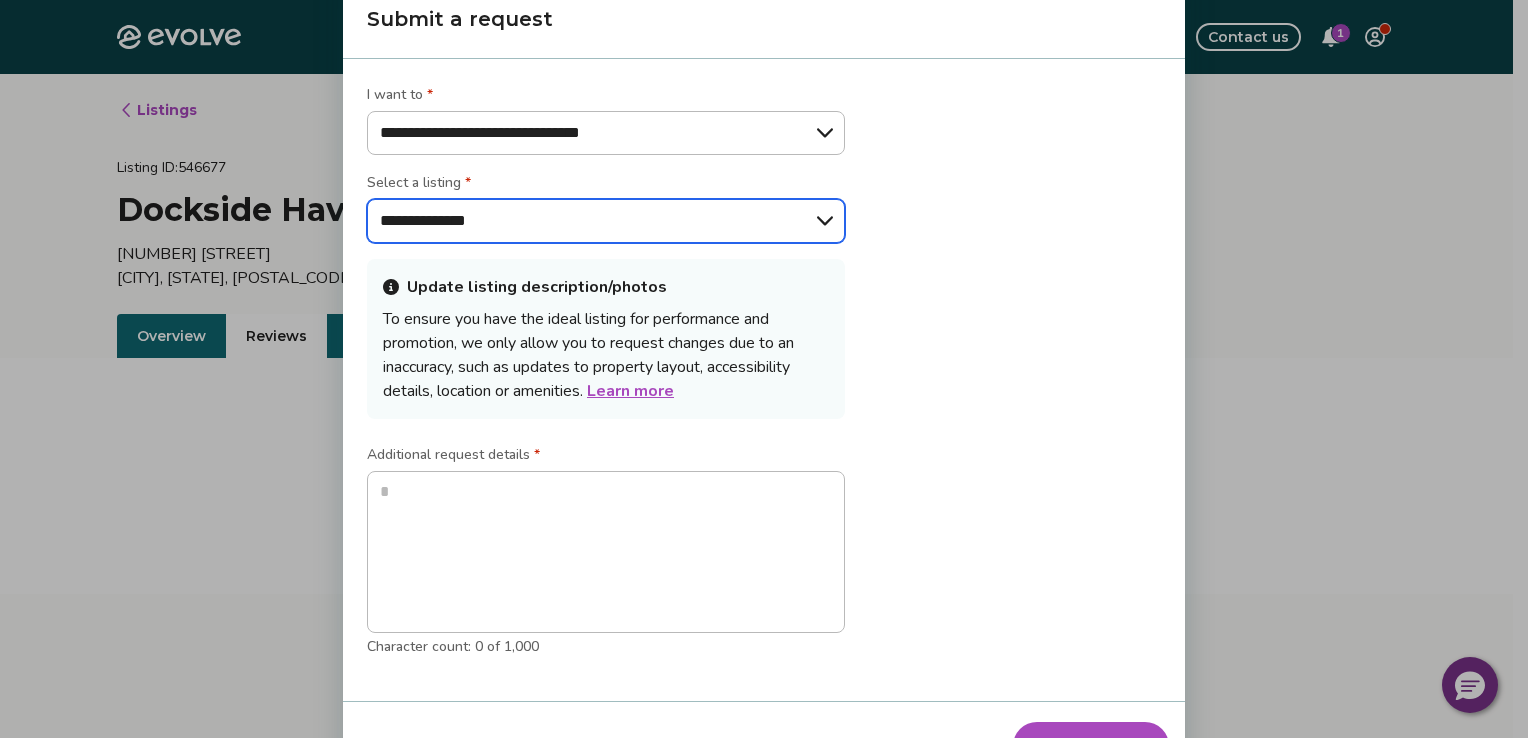 click on "**********" at bounding box center [606, 221] 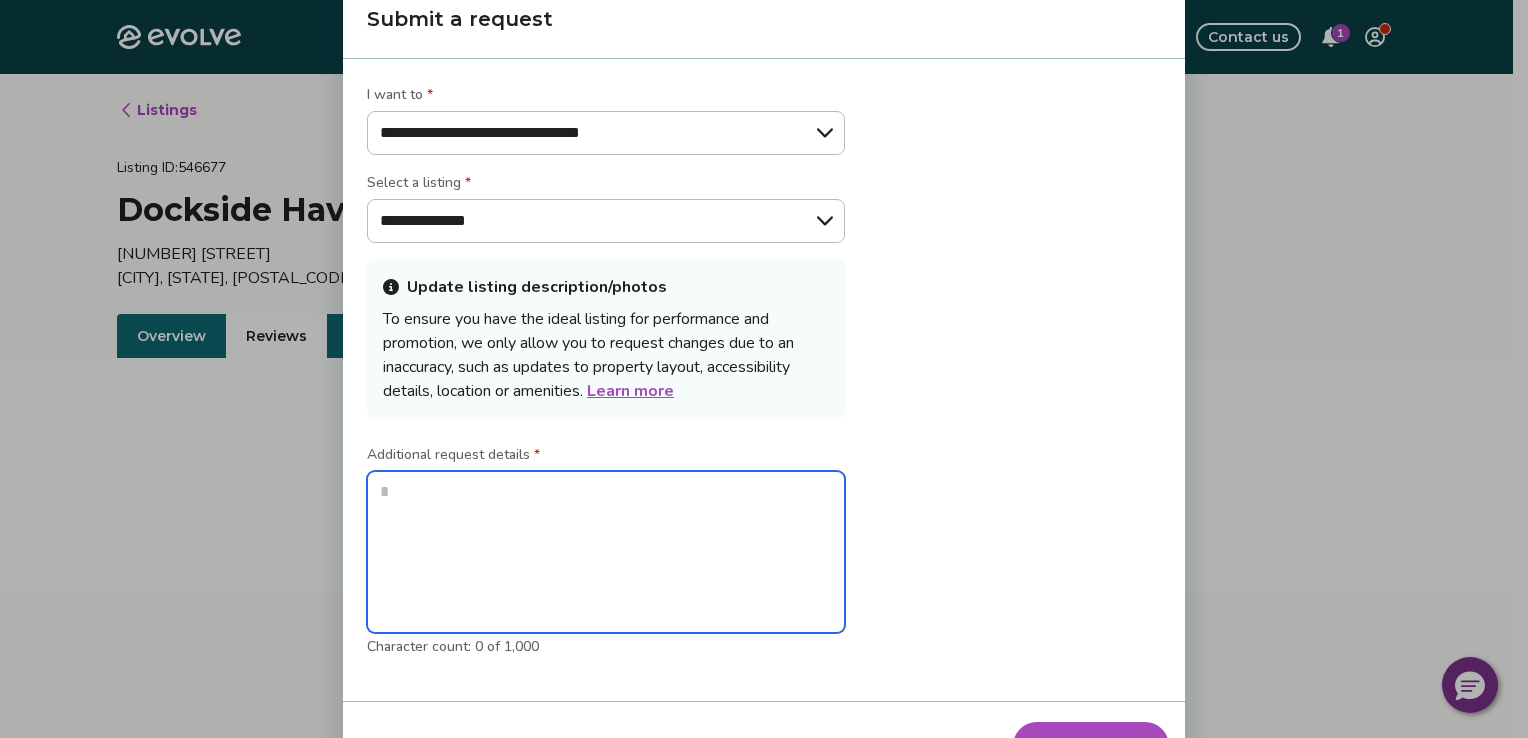click at bounding box center [606, 552] 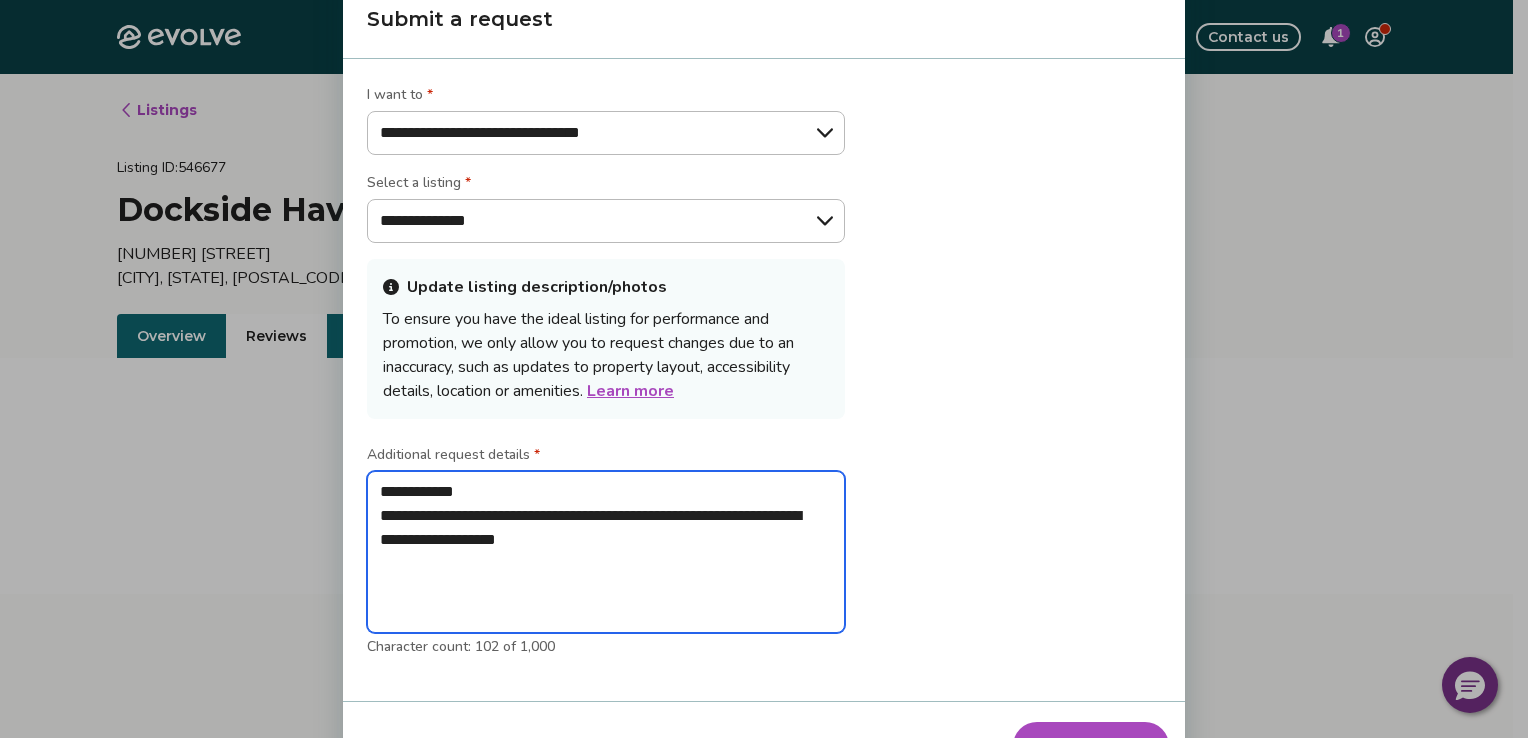 click on "**********" at bounding box center (606, 552) 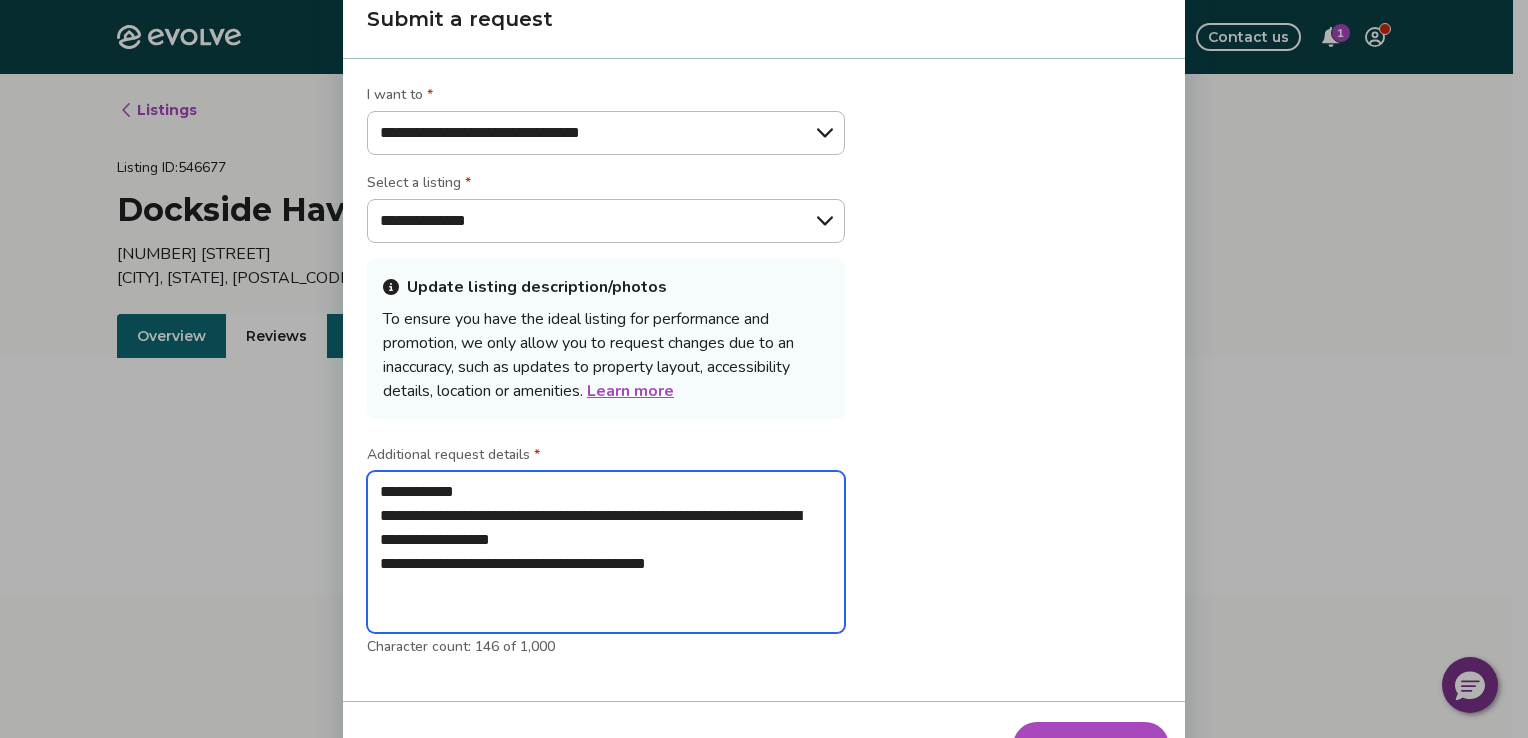 click on "**********" at bounding box center (606, 552) 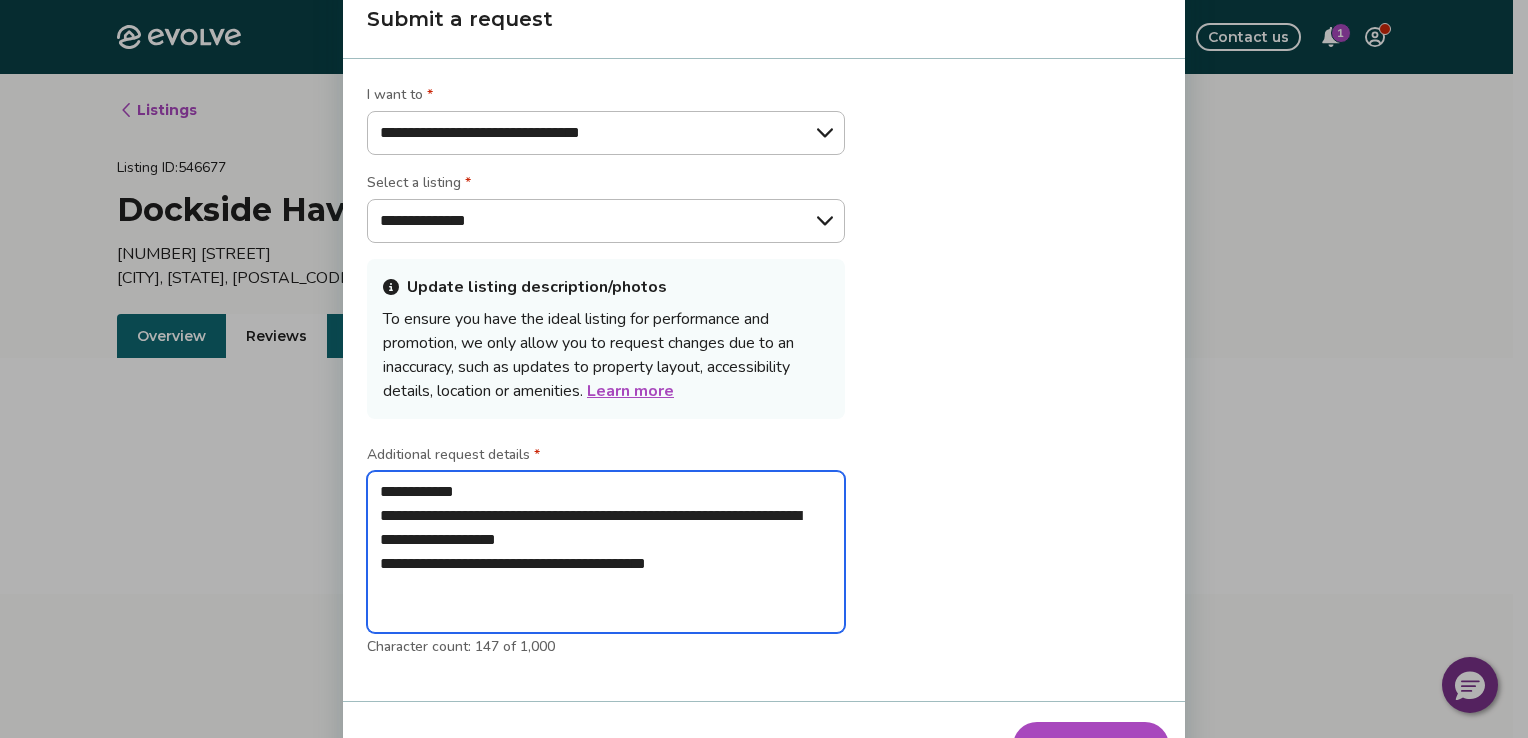 drag, startPoint x: 477, startPoint y: 541, endPoint x: 424, endPoint y: 536, distance: 53.235325 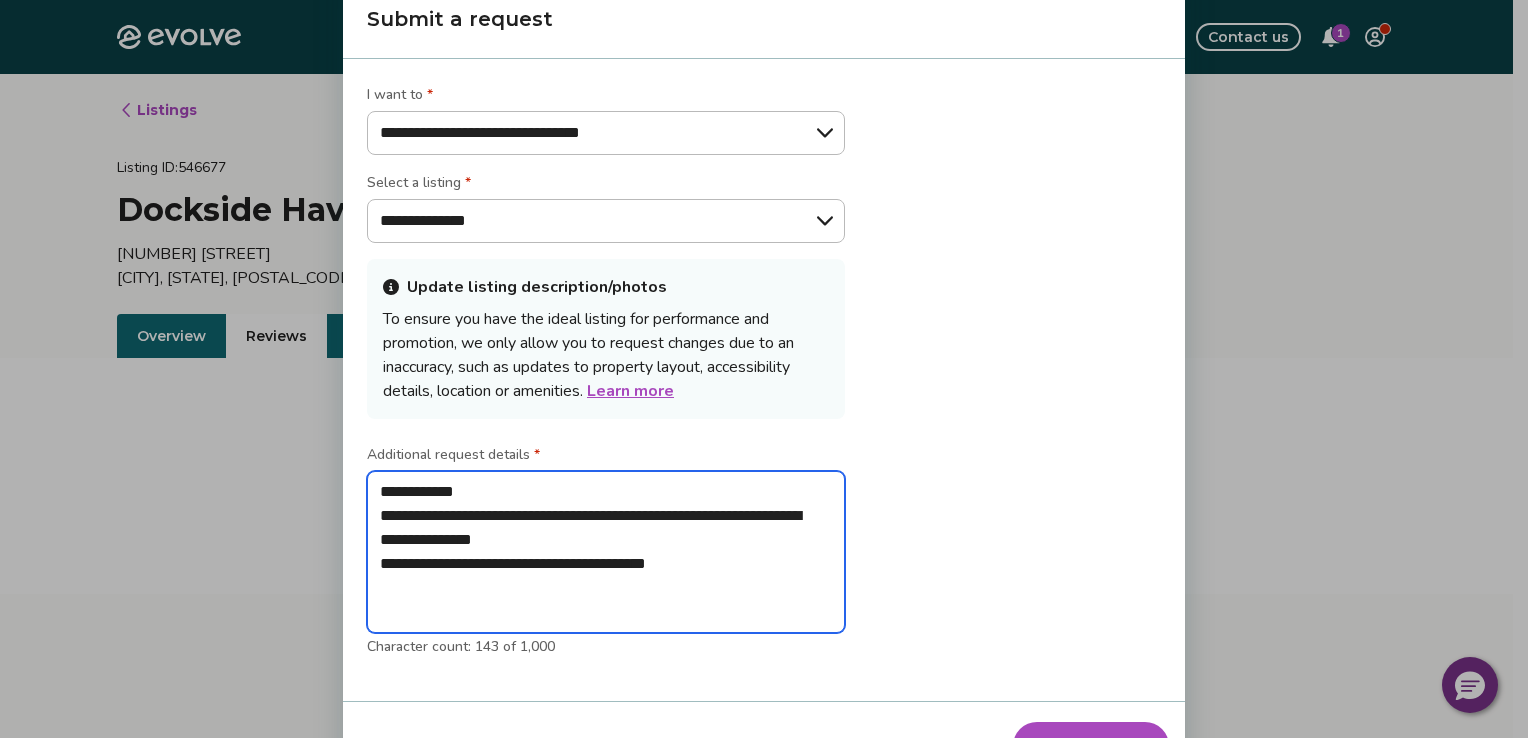 click on "**********" at bounding box center (606, 552) 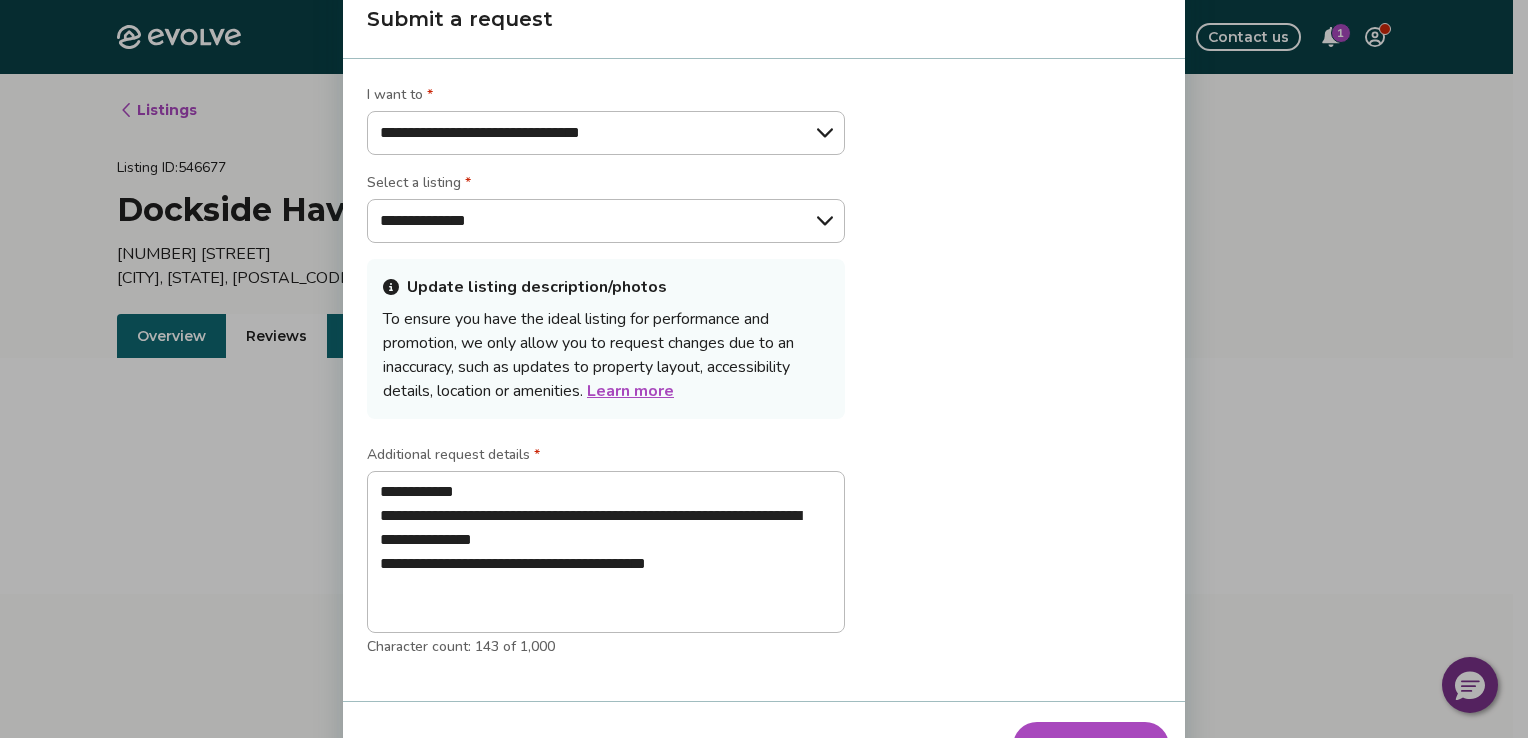 drag, startPoint x: 1358, startPoint y: 481, endPoint x: 1363, endPoint y: 546, distance: 65.192024 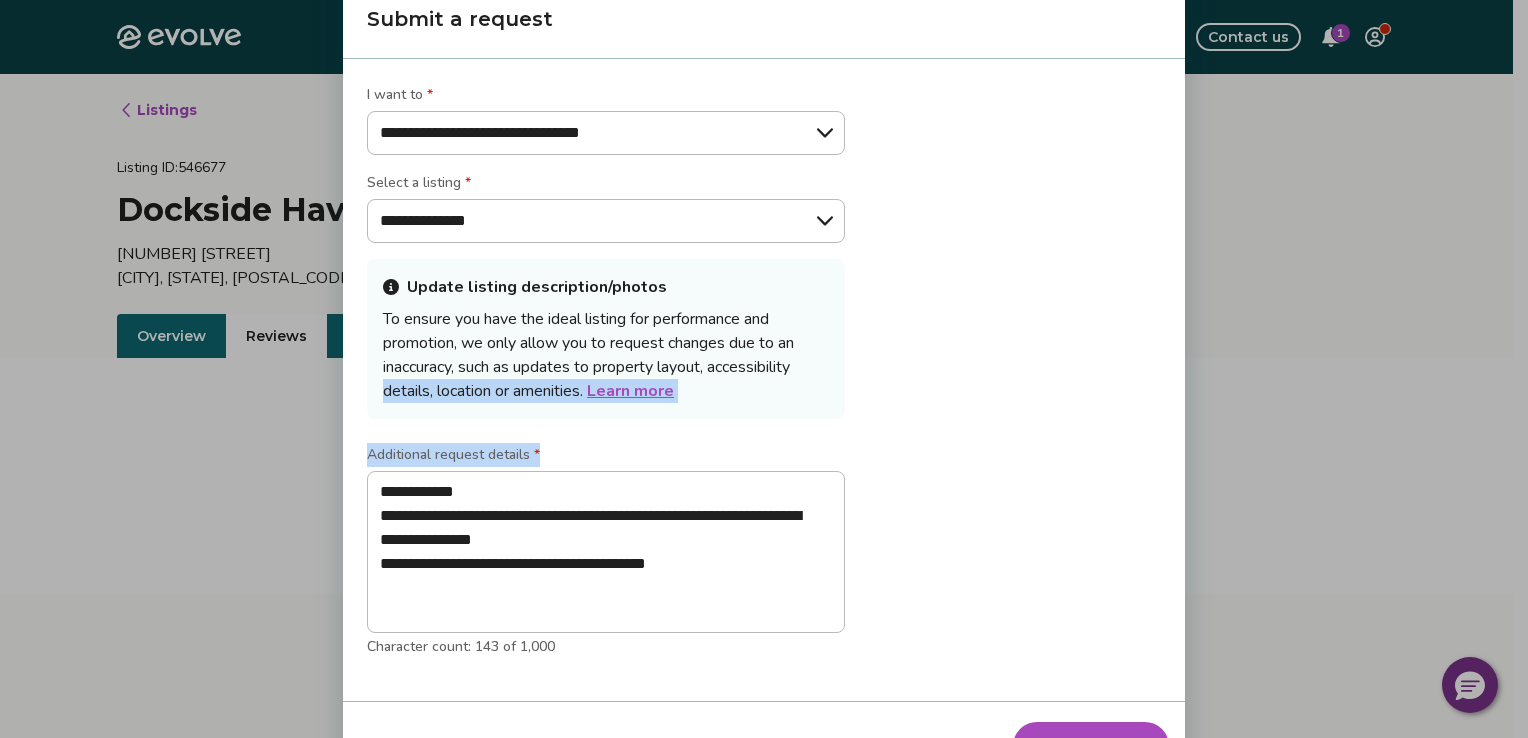 drag, startPoint x: 1395, startPoint y: 540, endPoint x: 1412, endPoint y: 363, distance: 177.81451 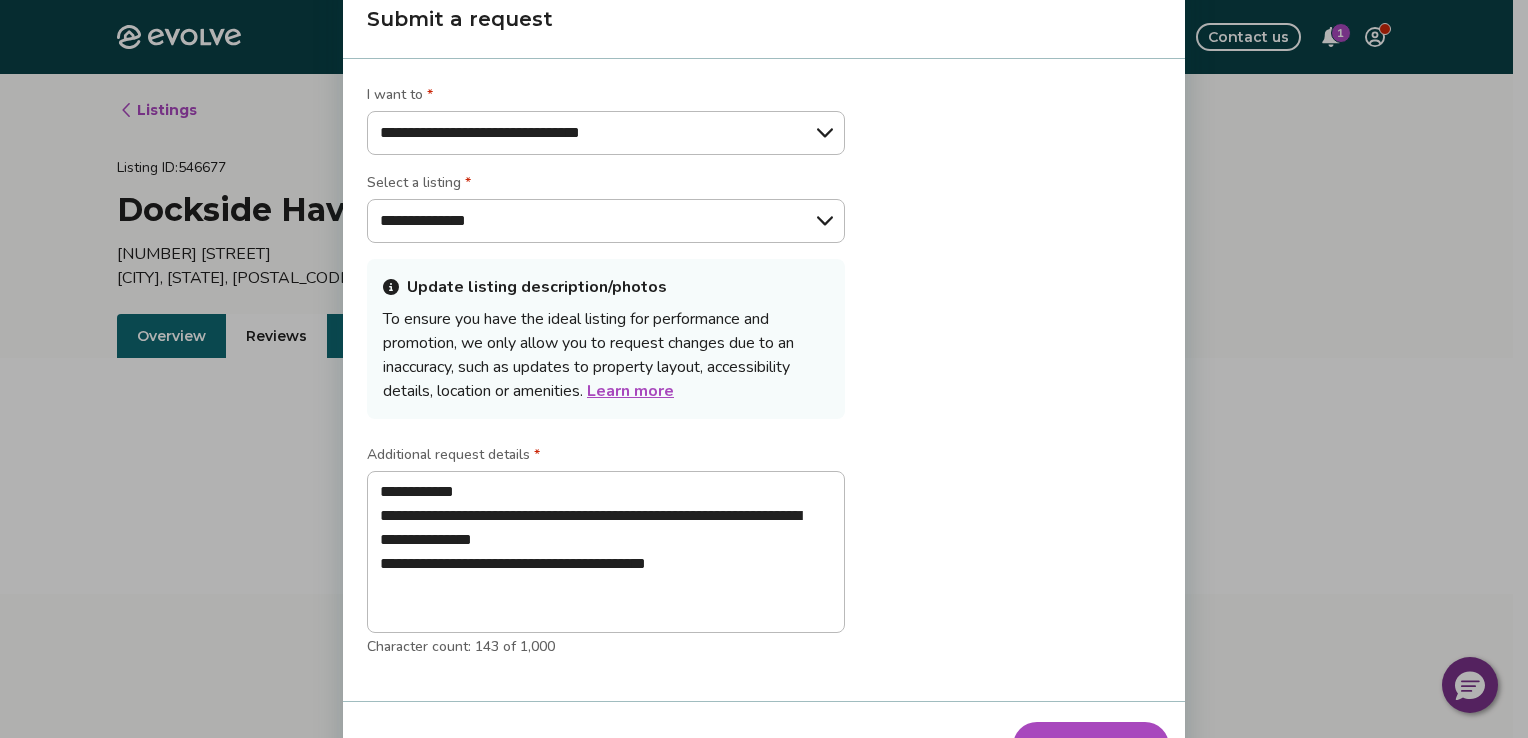 drag, startPoint x: 1082, startPoint y: 726, endPoint x: 1112, endPoint y: 549, distance: 179.52437 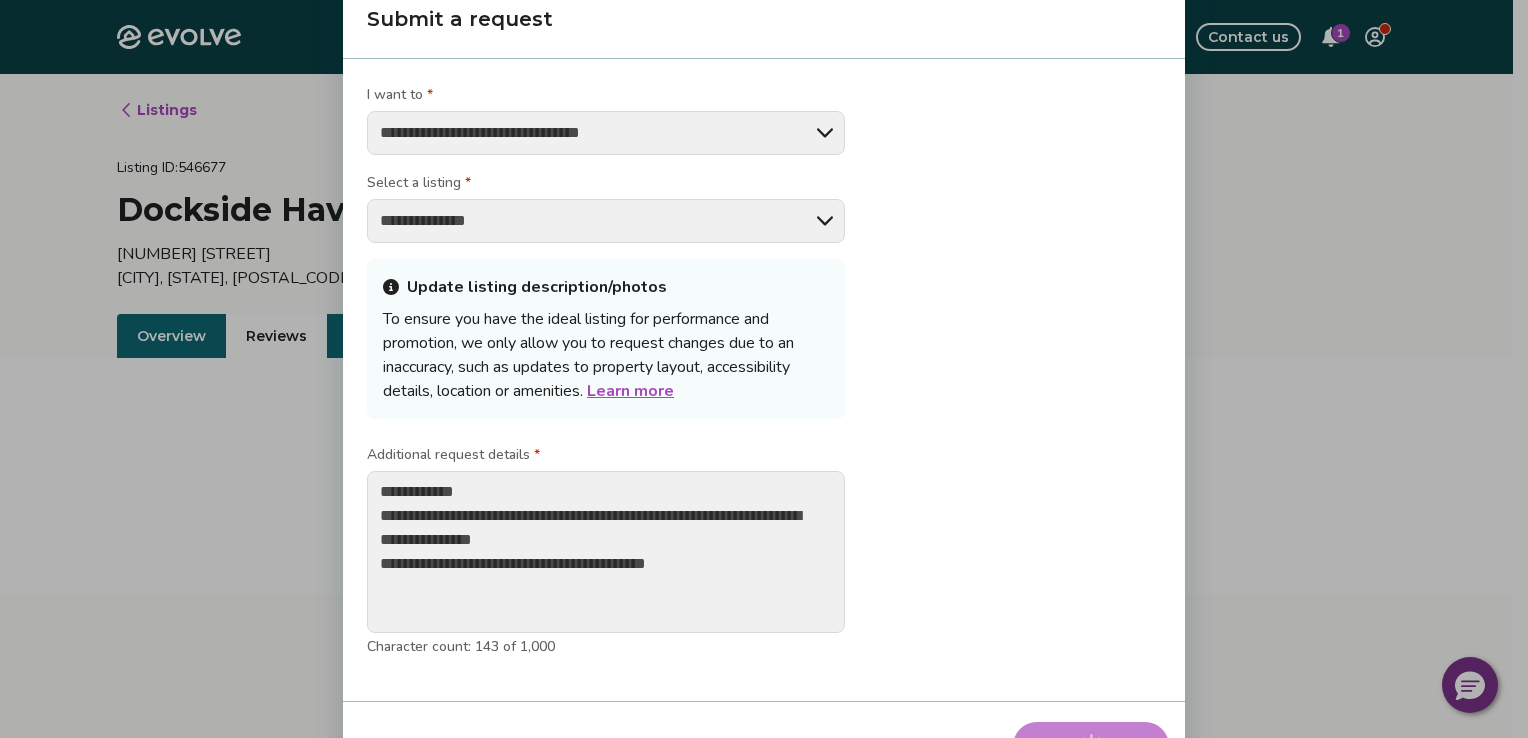 click on "**********" at bounding box center [764, 380] 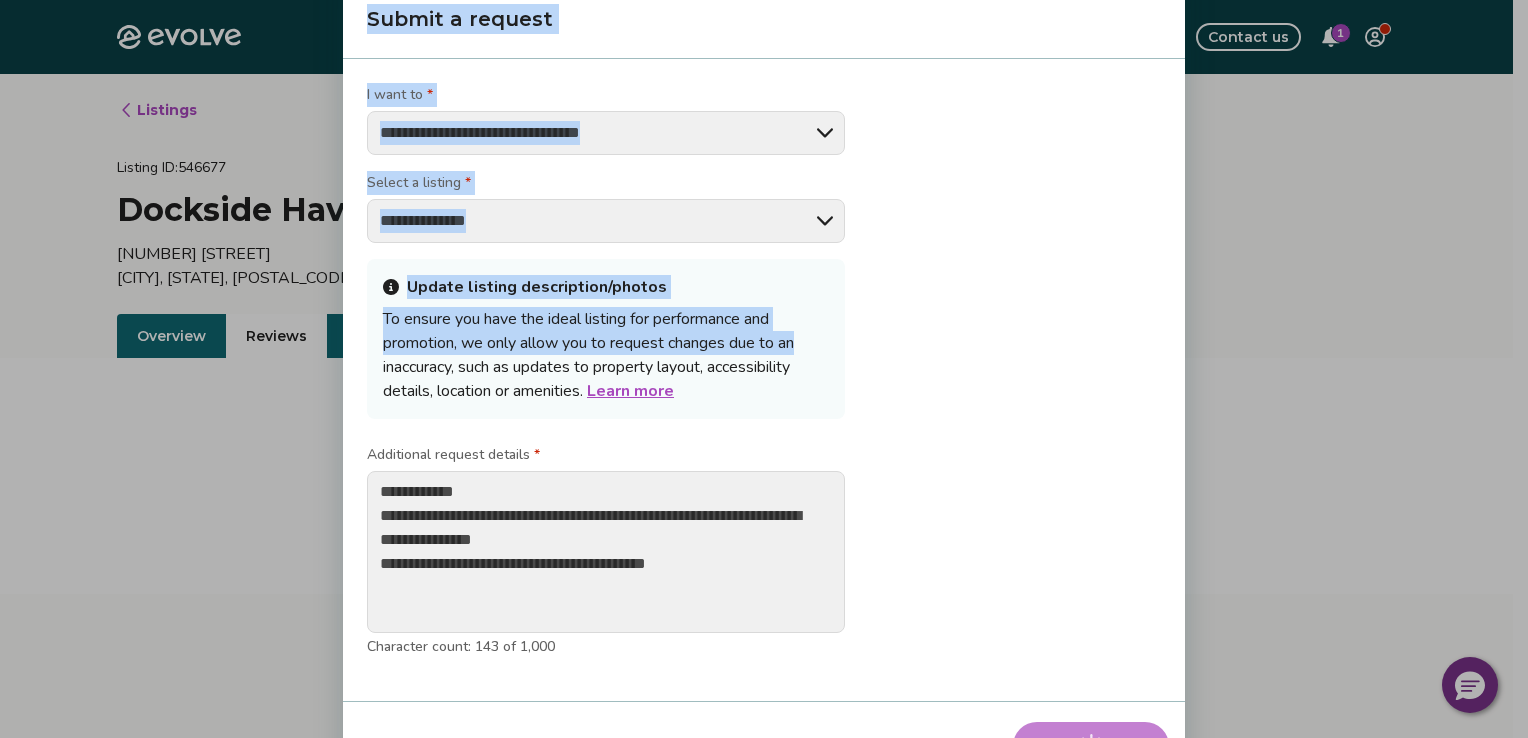 drag, startPoint x: 1527, startPoint y: 352, endPoint x: 1531, endPoint y: 443, distance: 91.08787 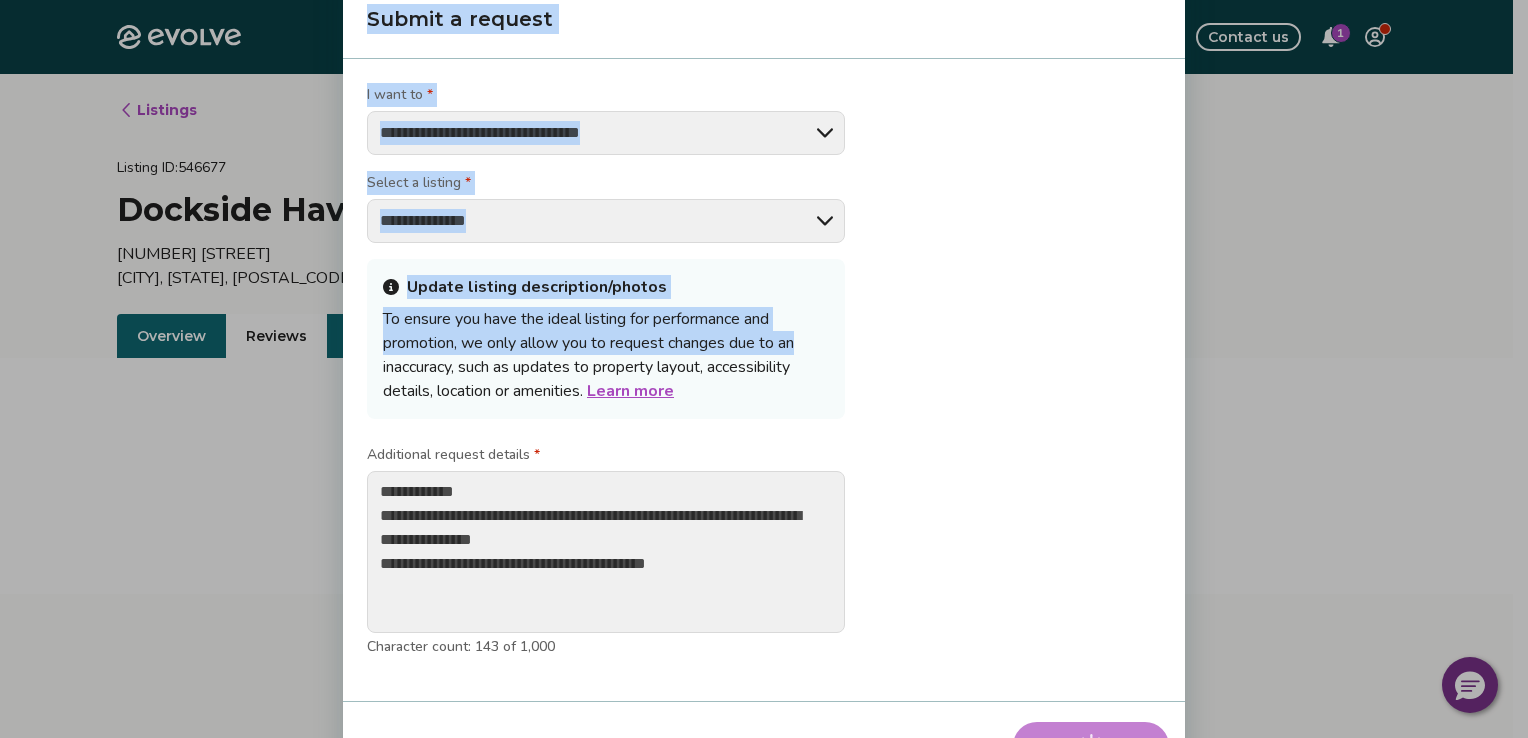 click on "**********" at bounding box center (764, 517) 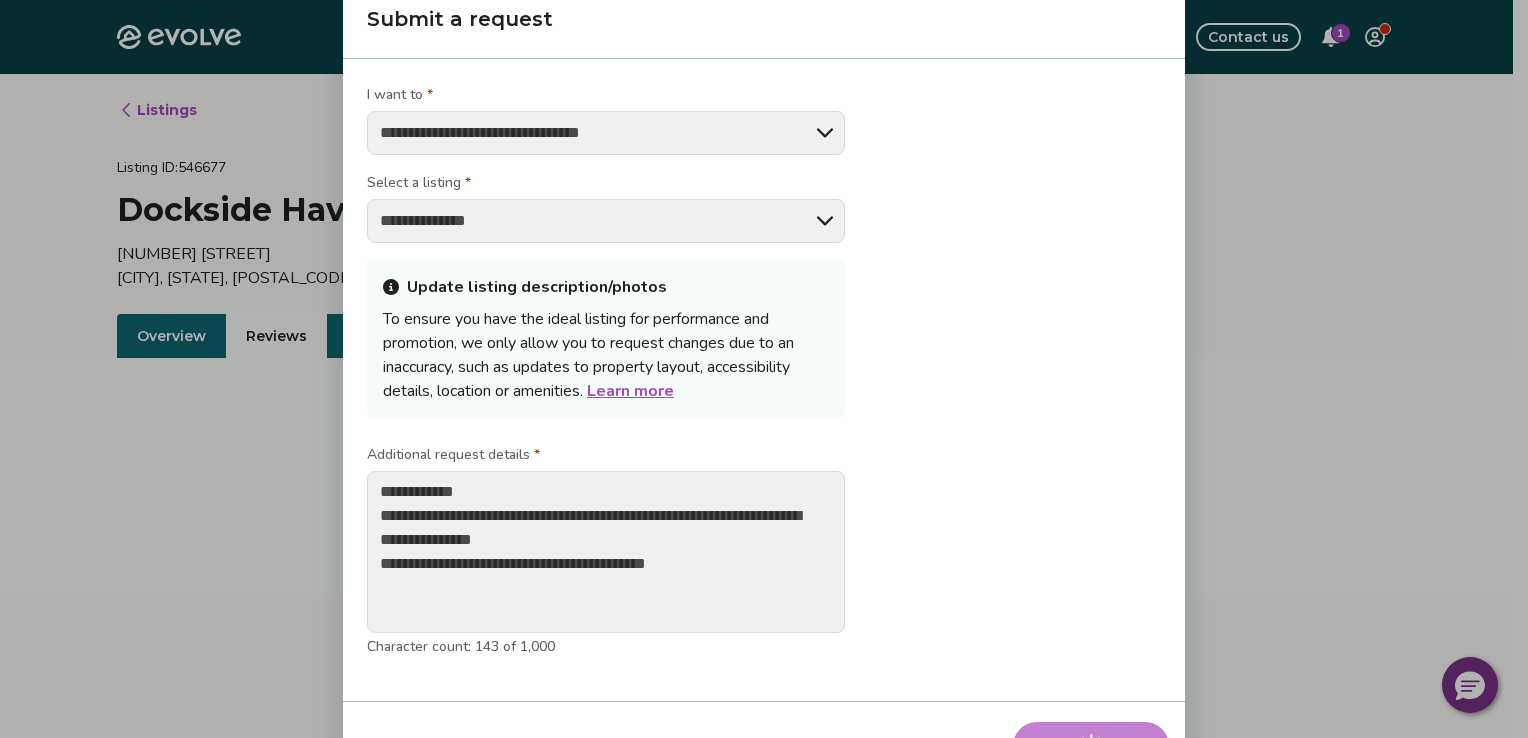 drag, startPoint x: 1531, startPoint y: 443, endPoint x: 1512, endPoint y: 441, distance: 19.104973 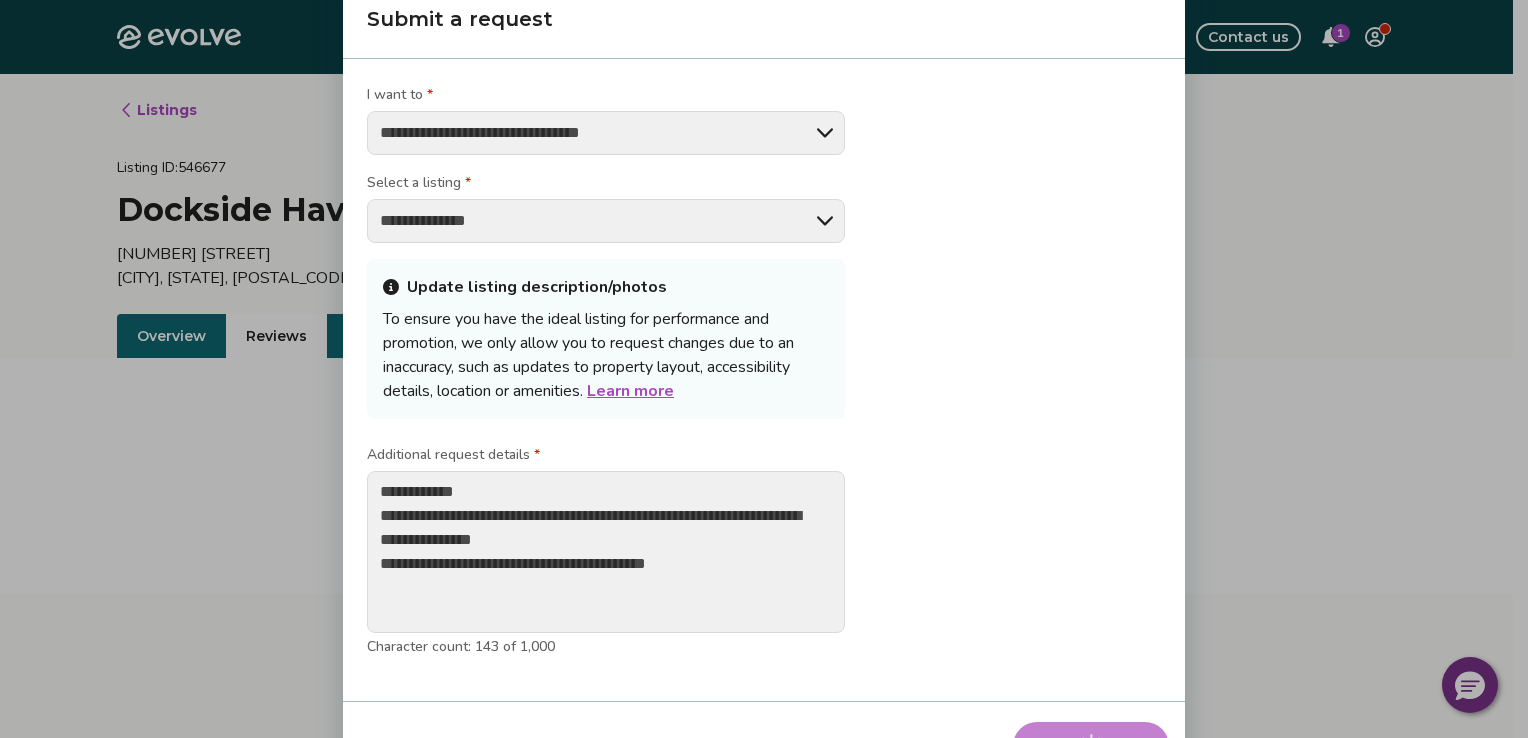 click on "**********" at bounding box center [764, 369] 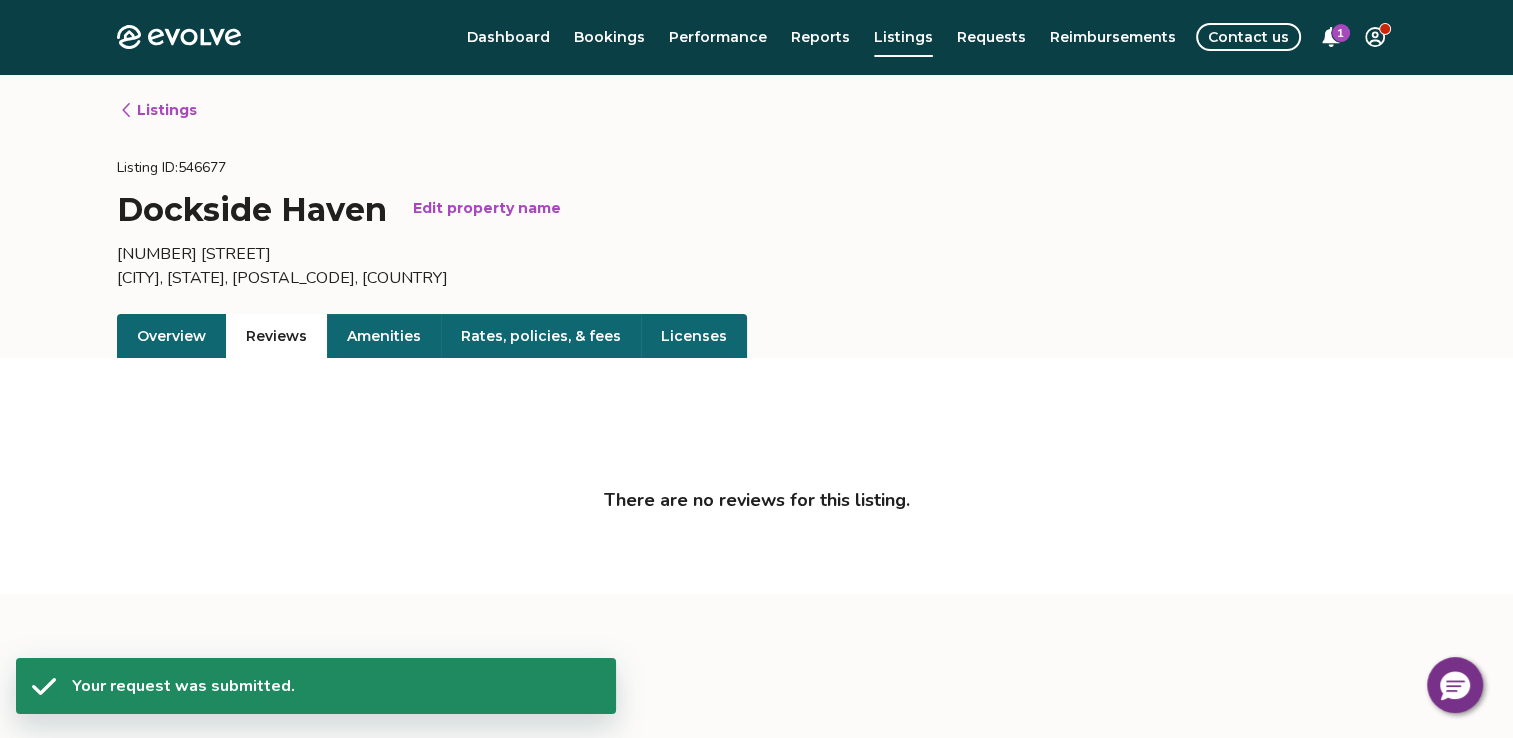 drag, startPoint x: 1202, startPoint y: 42, endPoint x: 1228, endPoint y: 302, distance: 261.29675 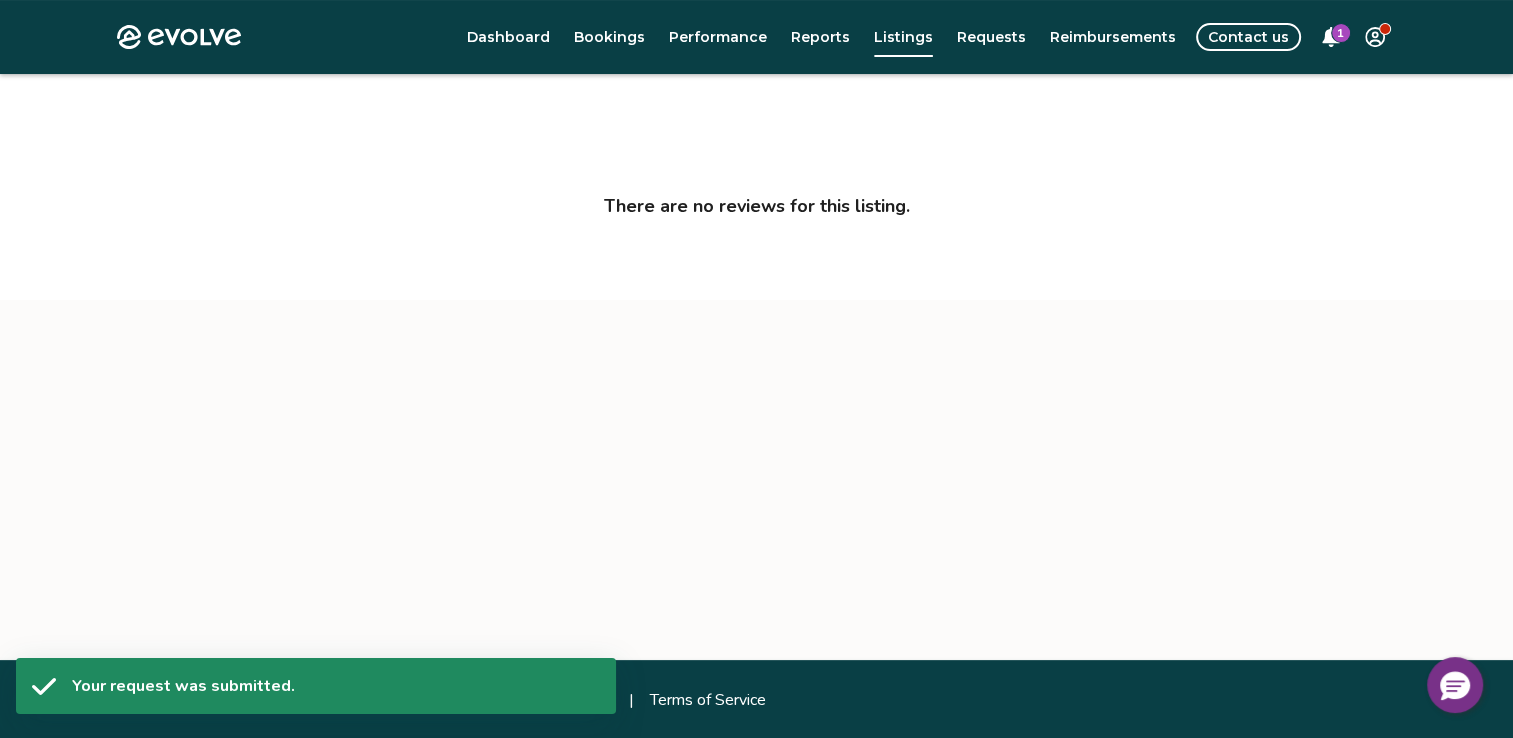 scroll, scrollTop: 296, scrollLeft: 0, axis: vertical 